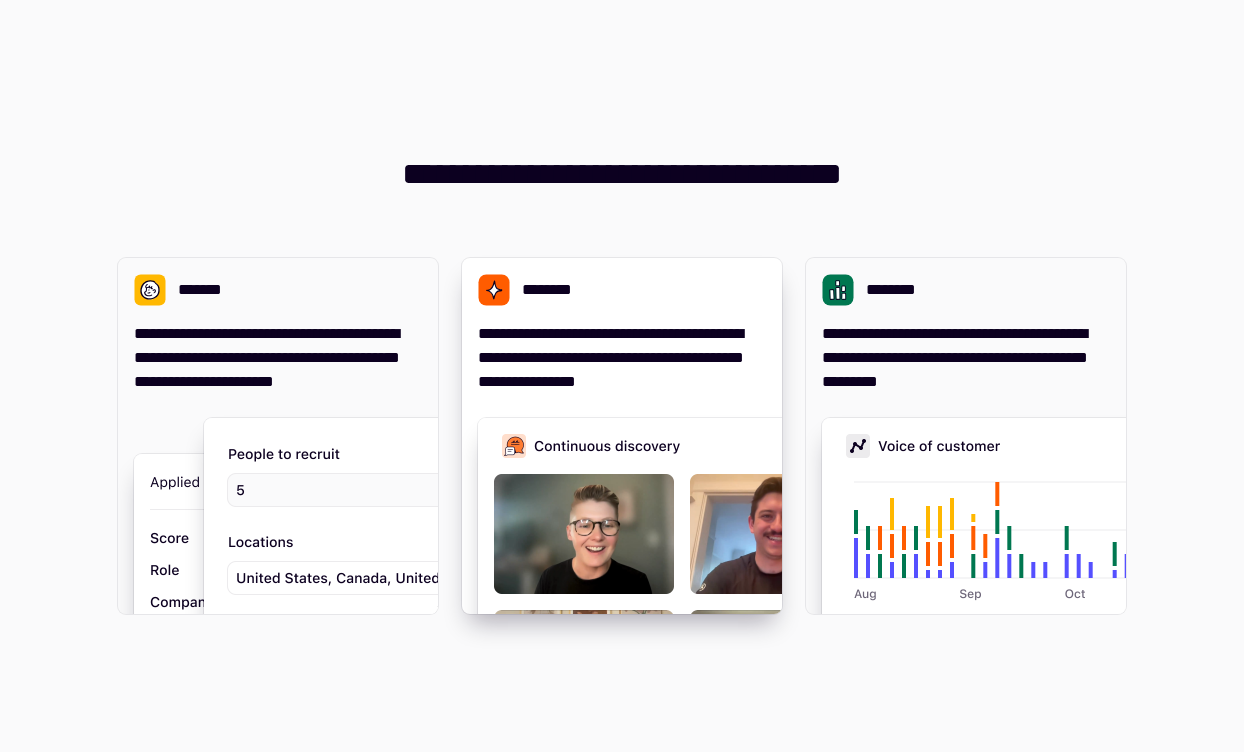 scroll, scrollTop: 0, scrollLeft: 0, axis: both 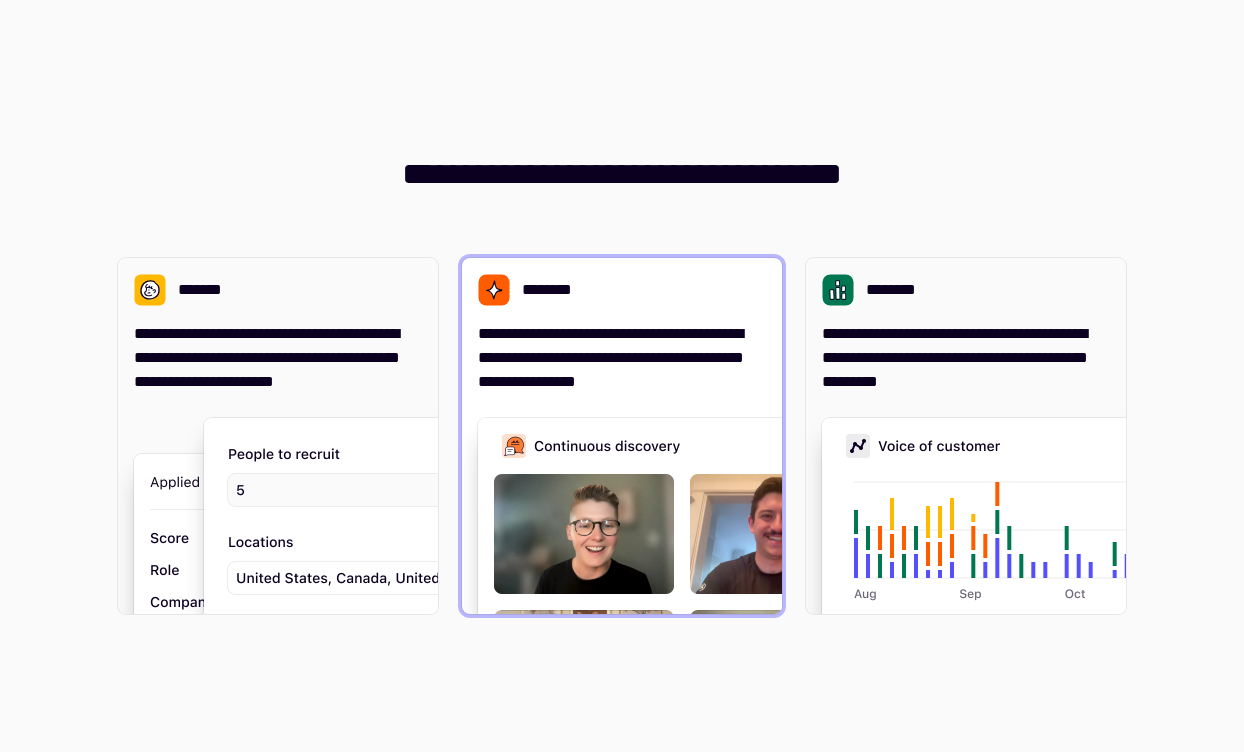 click on "**********" at bounding box center (622, 358) 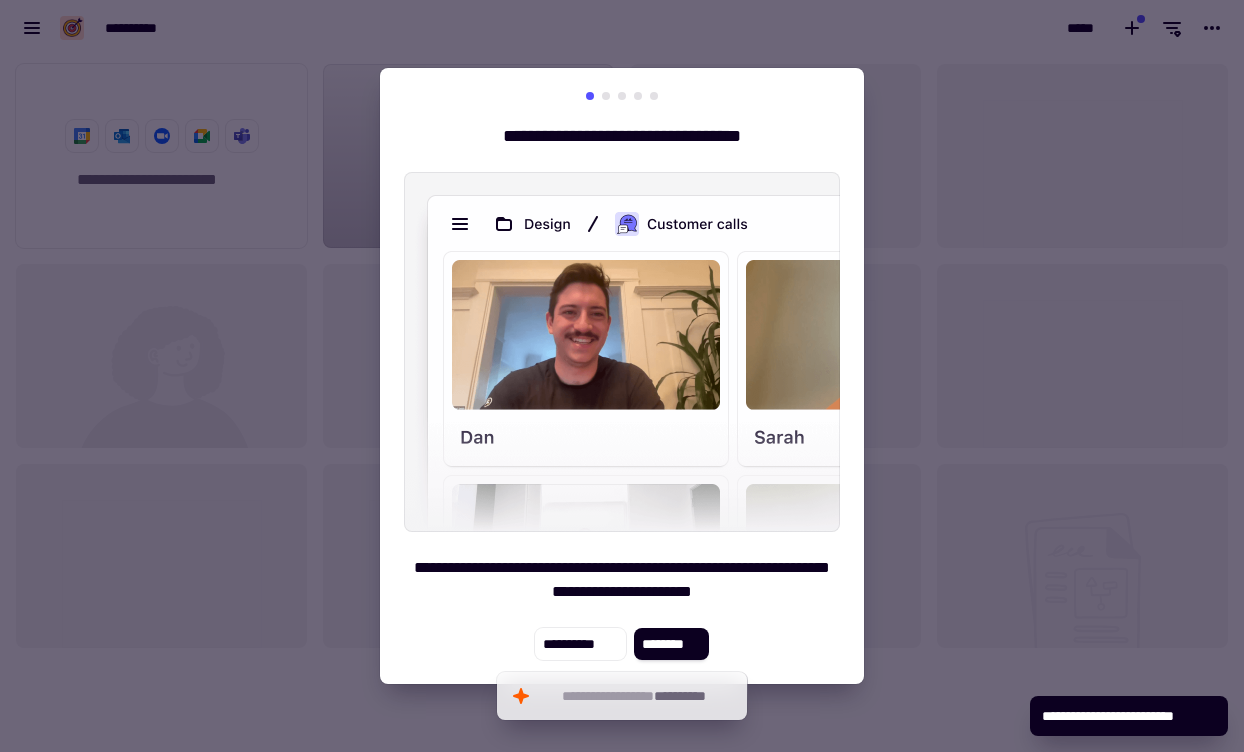 scroll, scrollTop: 1, scrollLeft: 1, axis: both 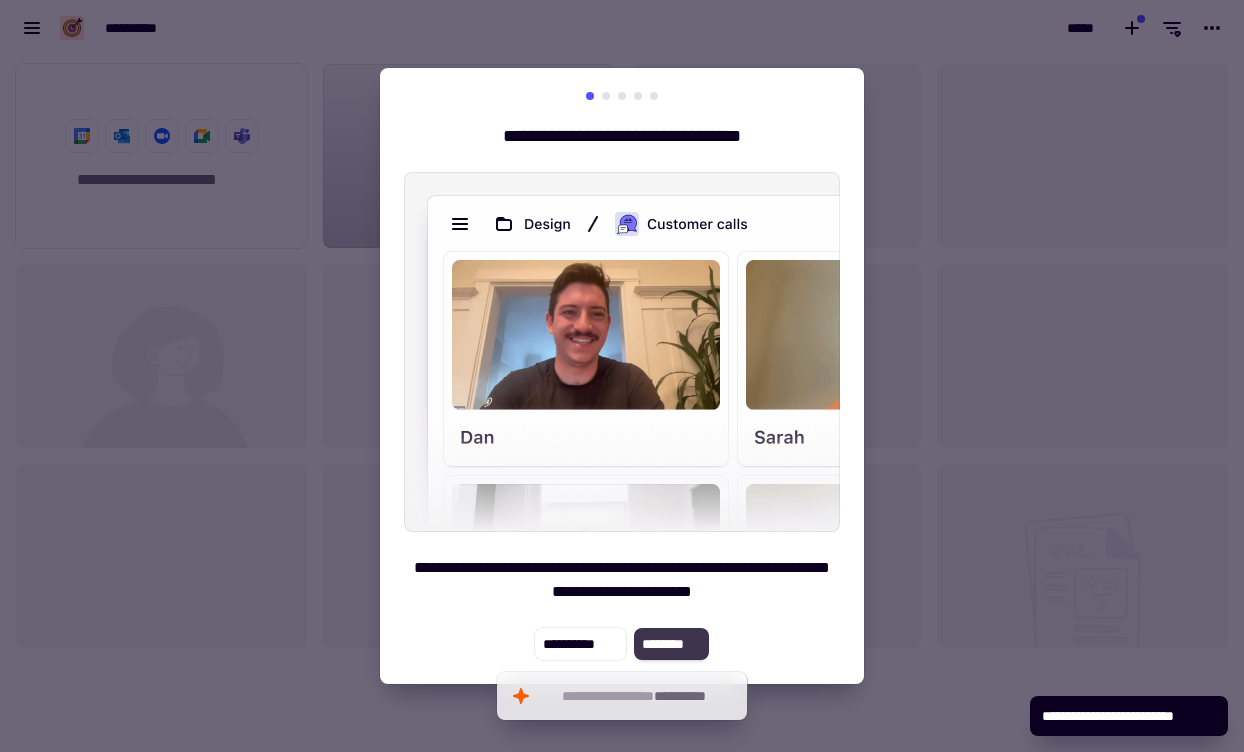 click on "********" 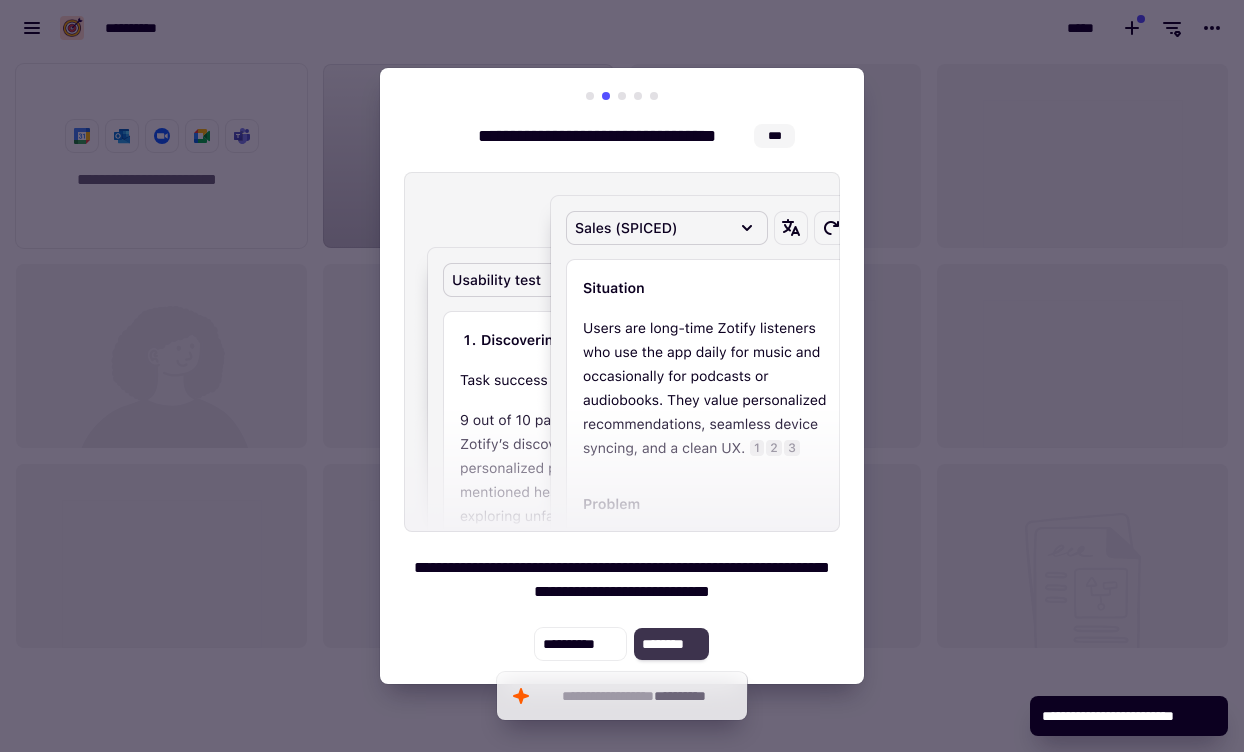 click on "********" 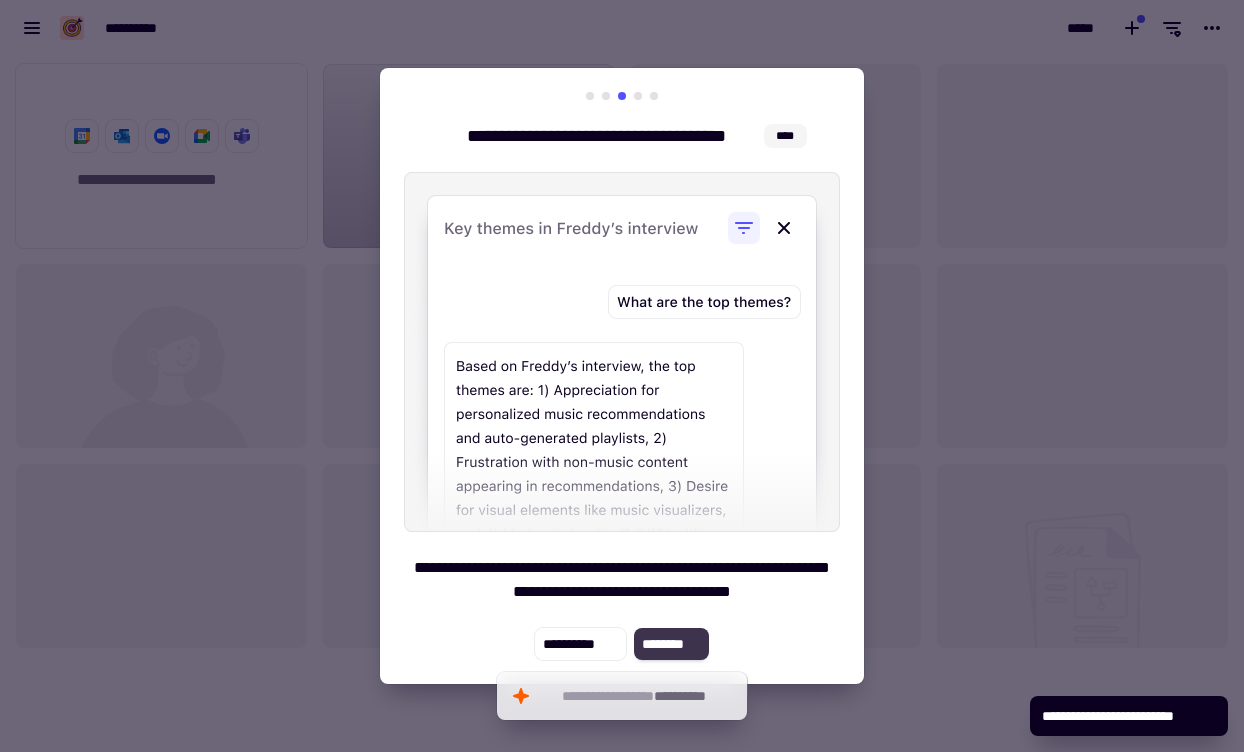click on "********" 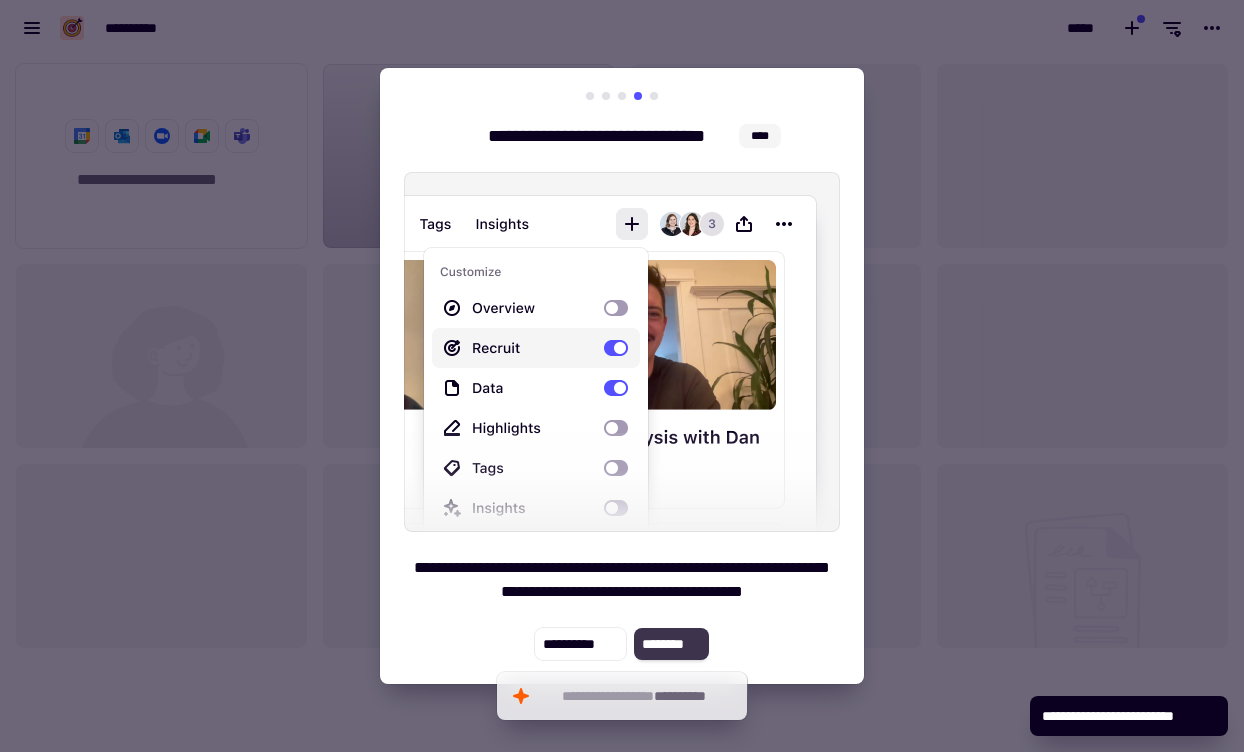 click on "********" 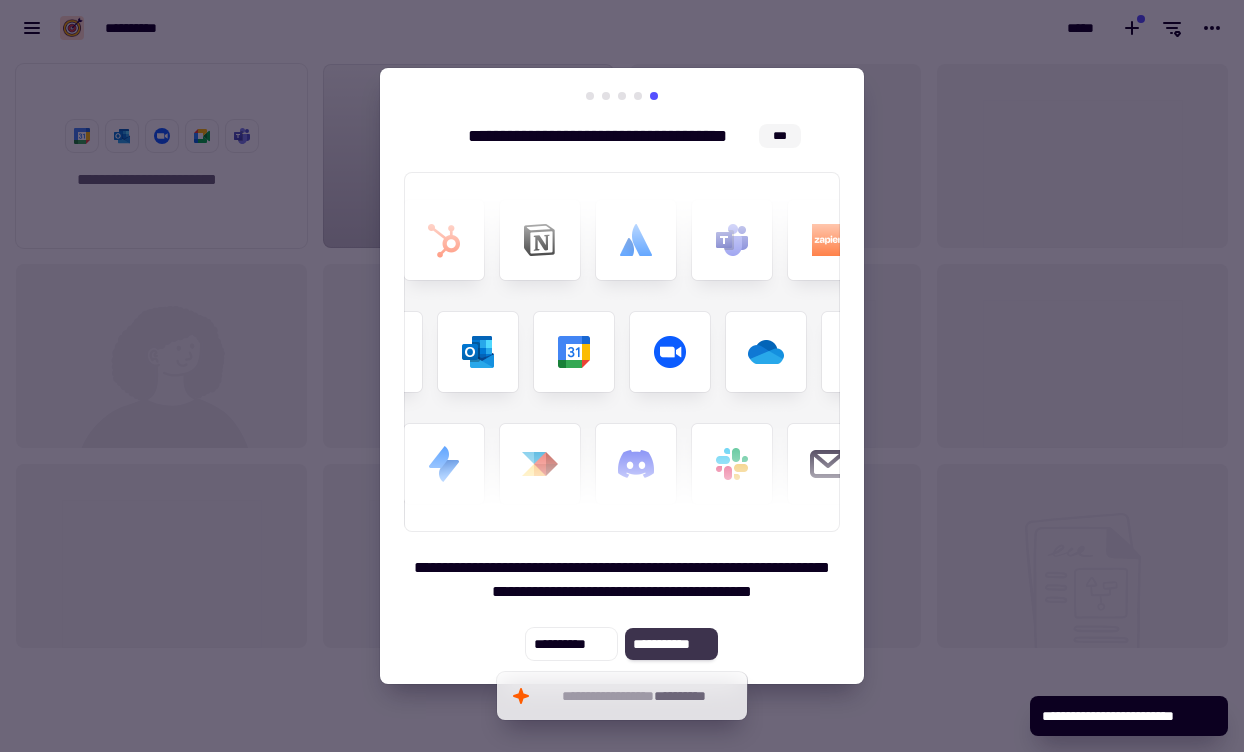 click on "**********" 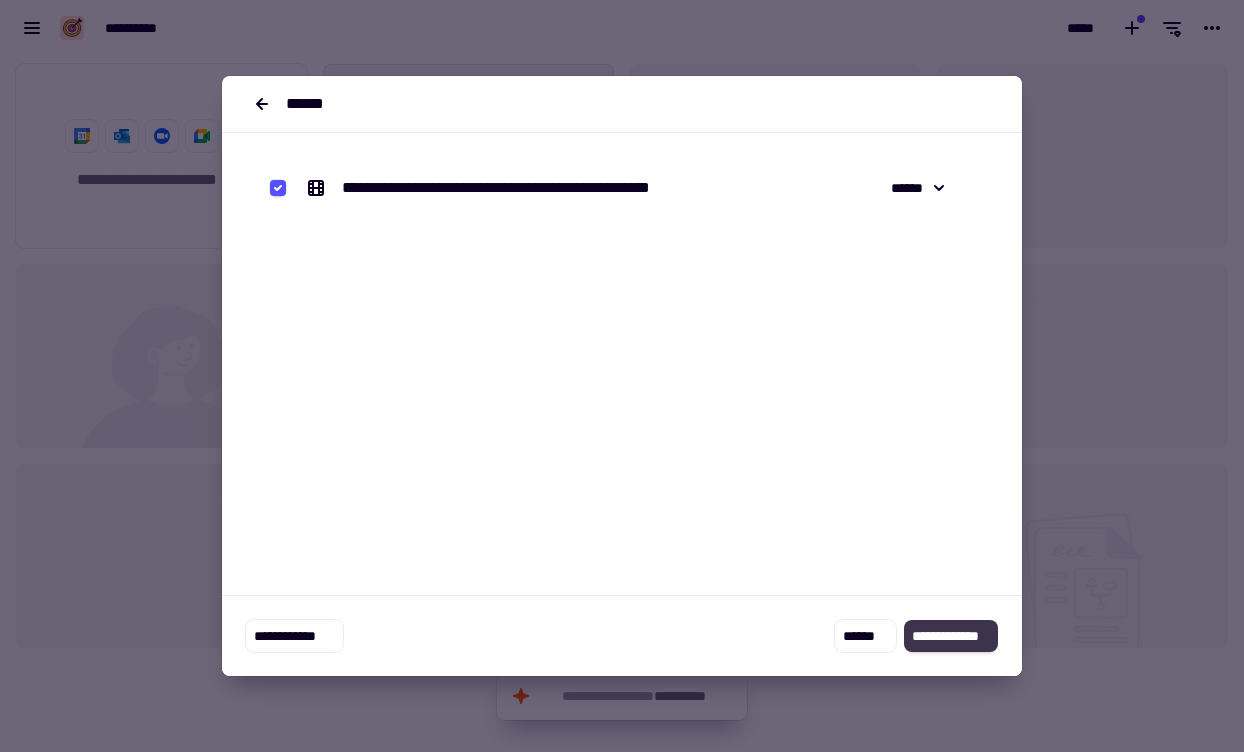 click on "**********" 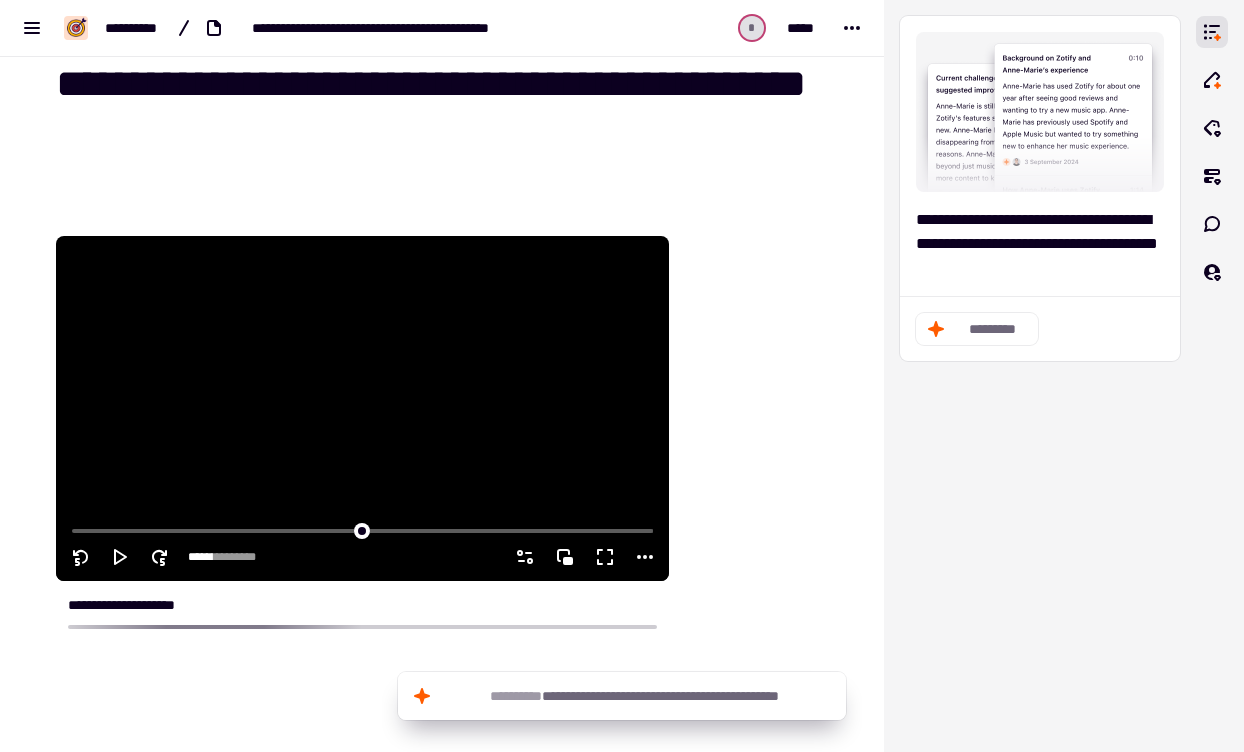 scroll, scrollTop: 0, scrollLeft: 0, axis: both 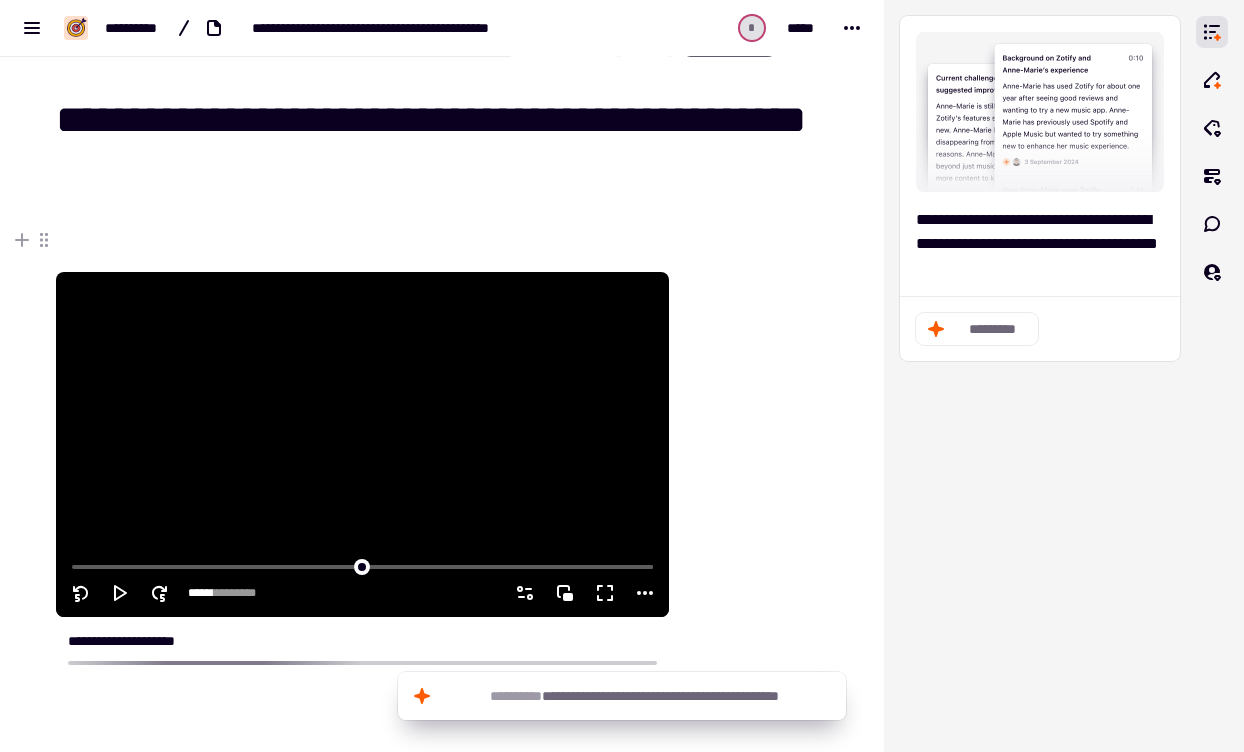 click 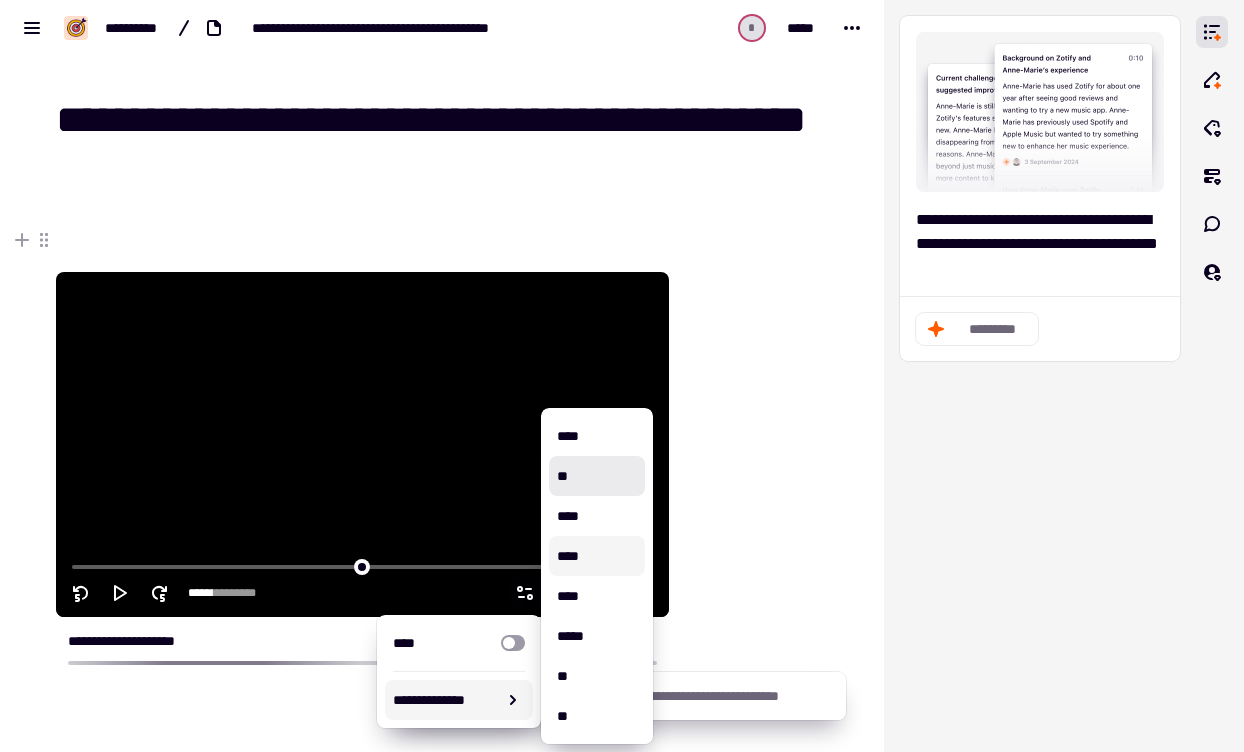 click at bounding box center (762, 557) 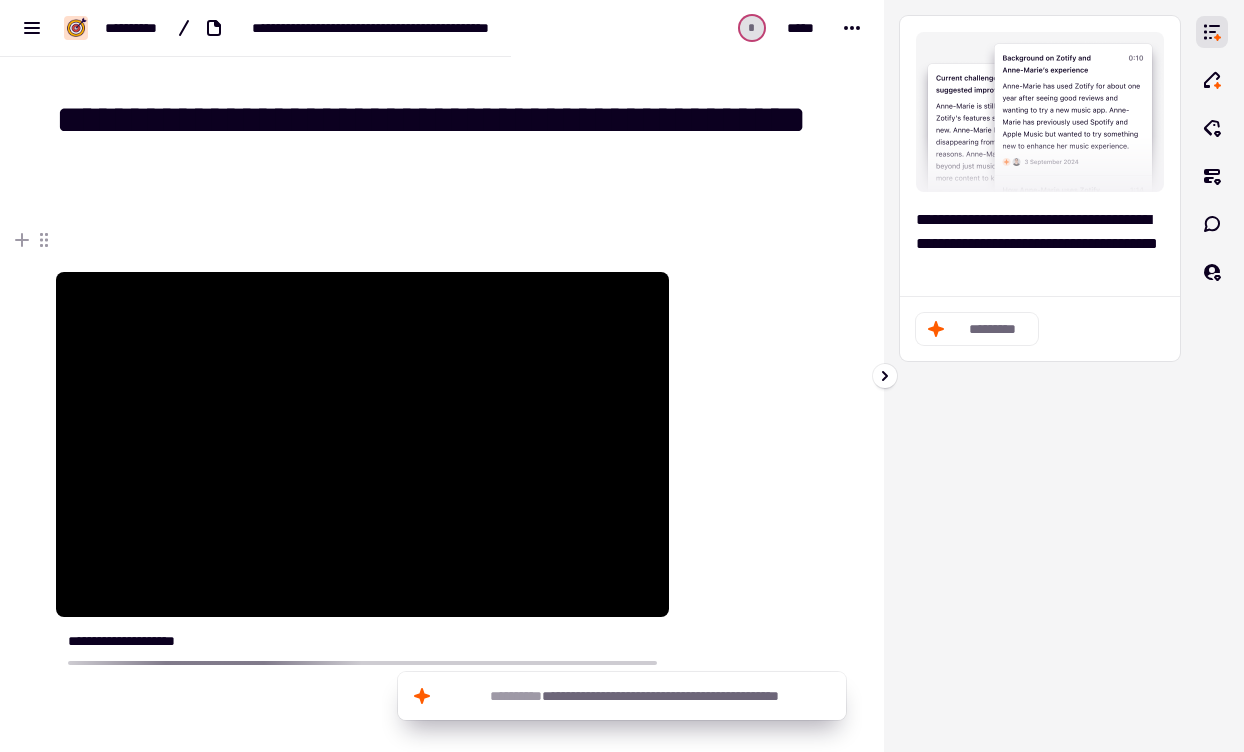 click on "**********" at bounding box center (1040, 376) 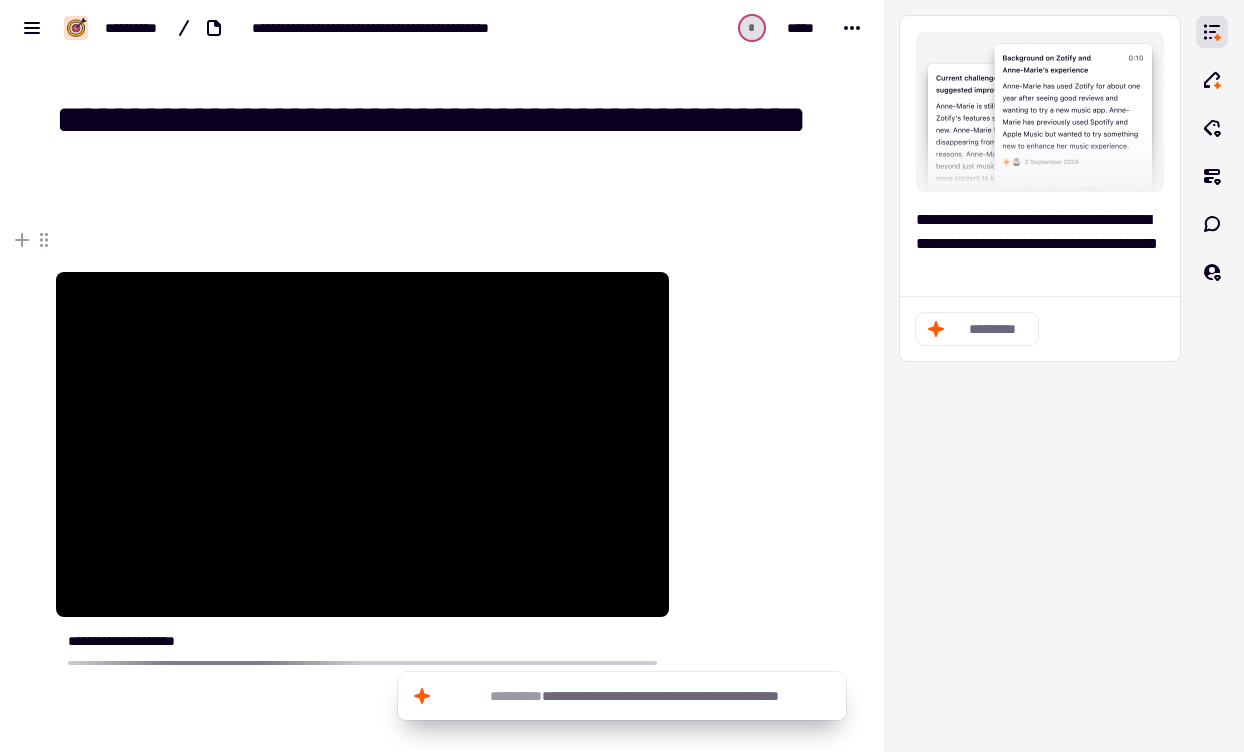 click on "**********" at bounding box center [362, 649] 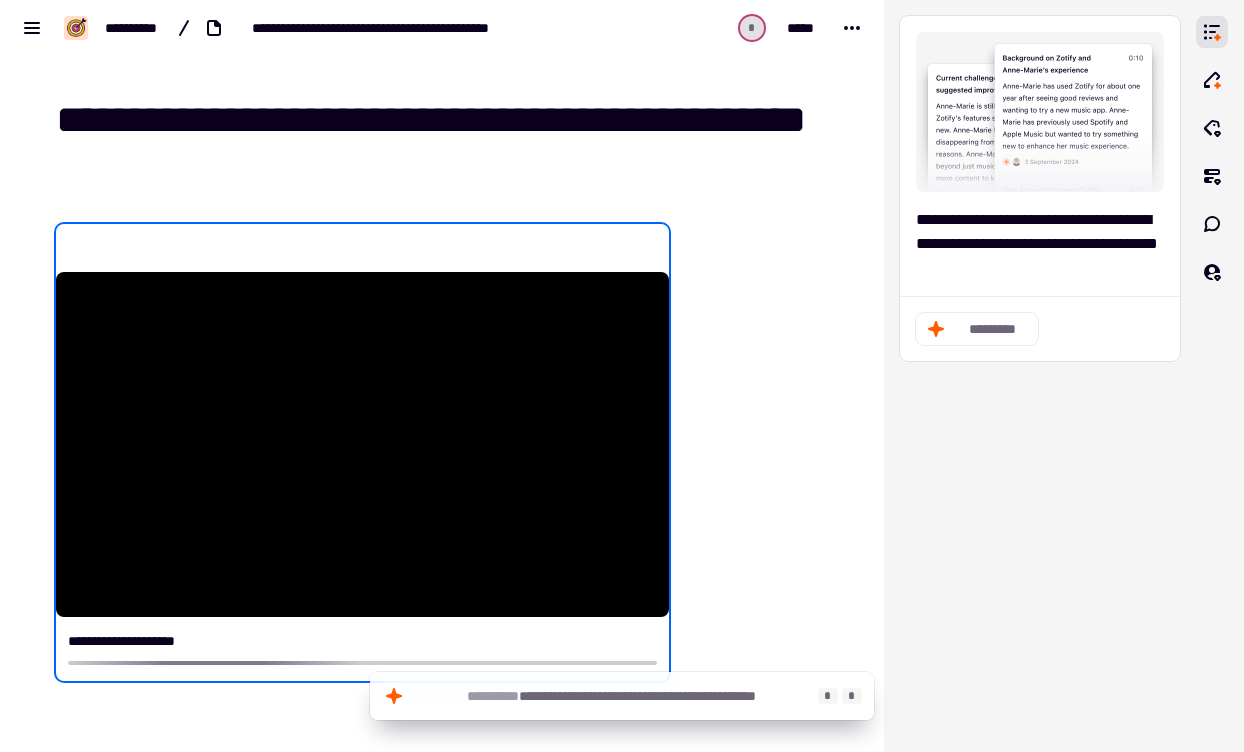 click on "**********" 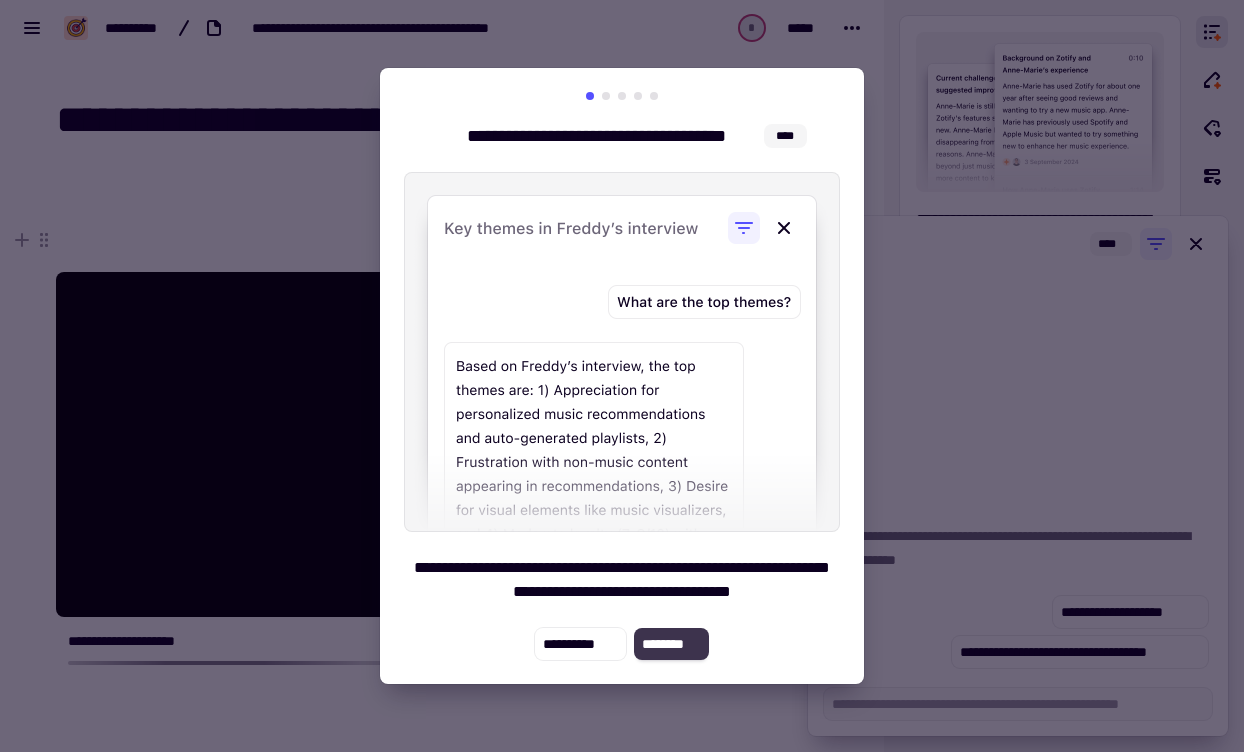 click on "********" 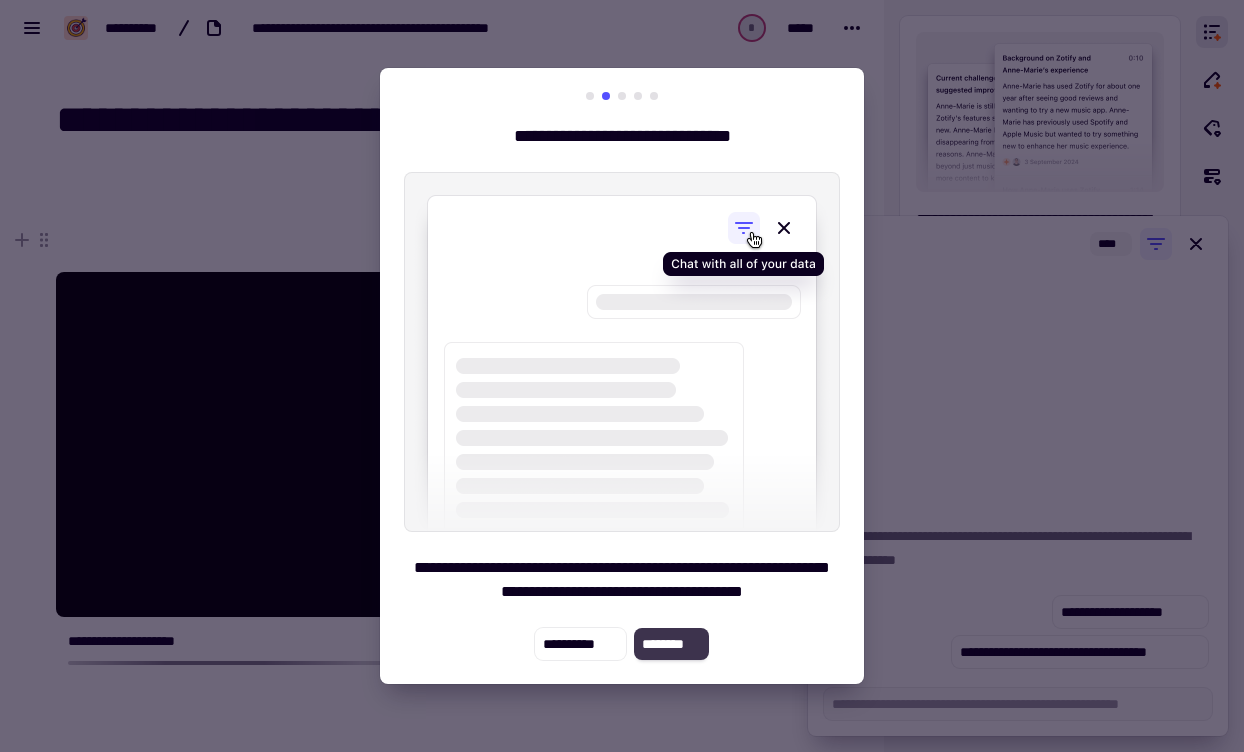 click on "********" 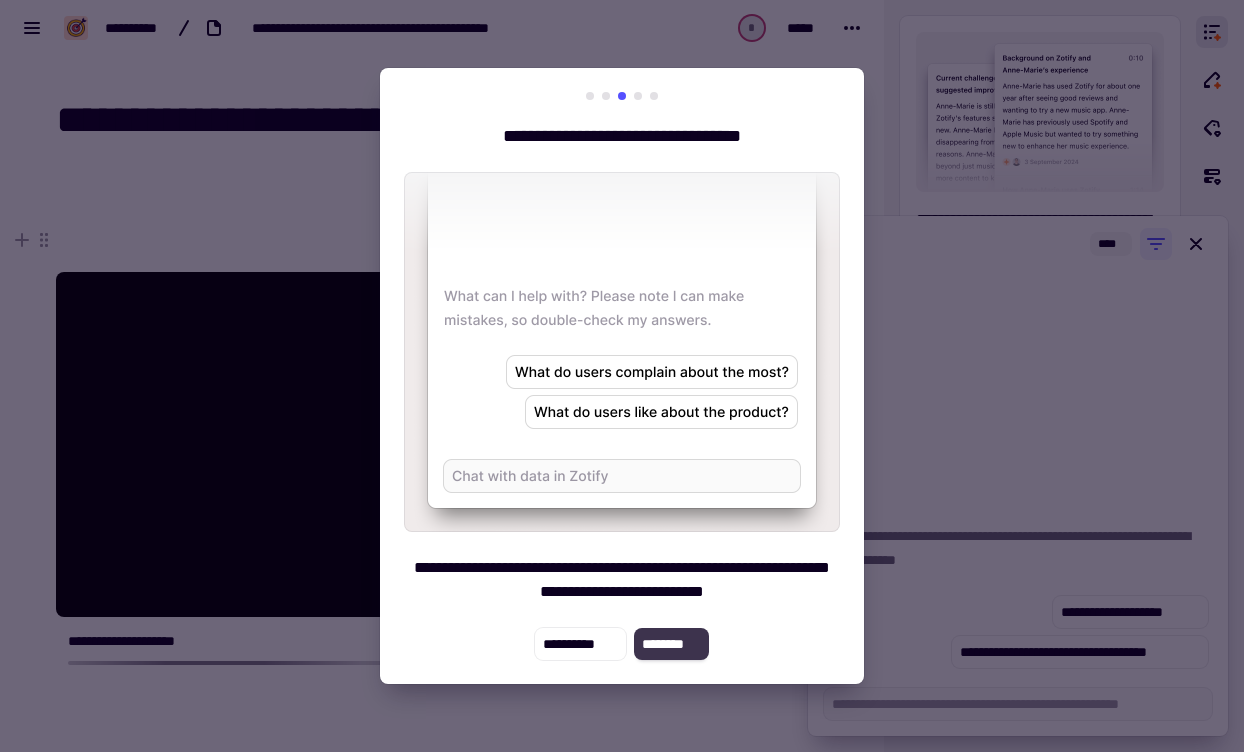 click on "********" 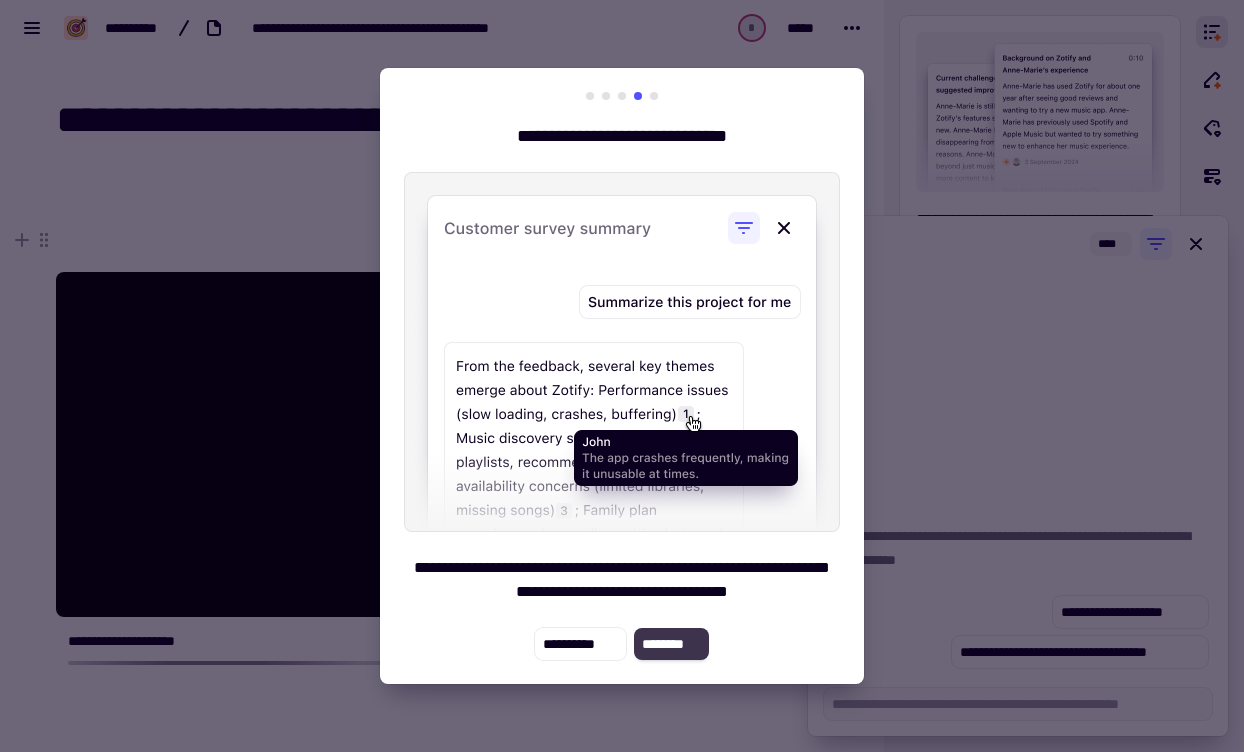 click on "********" 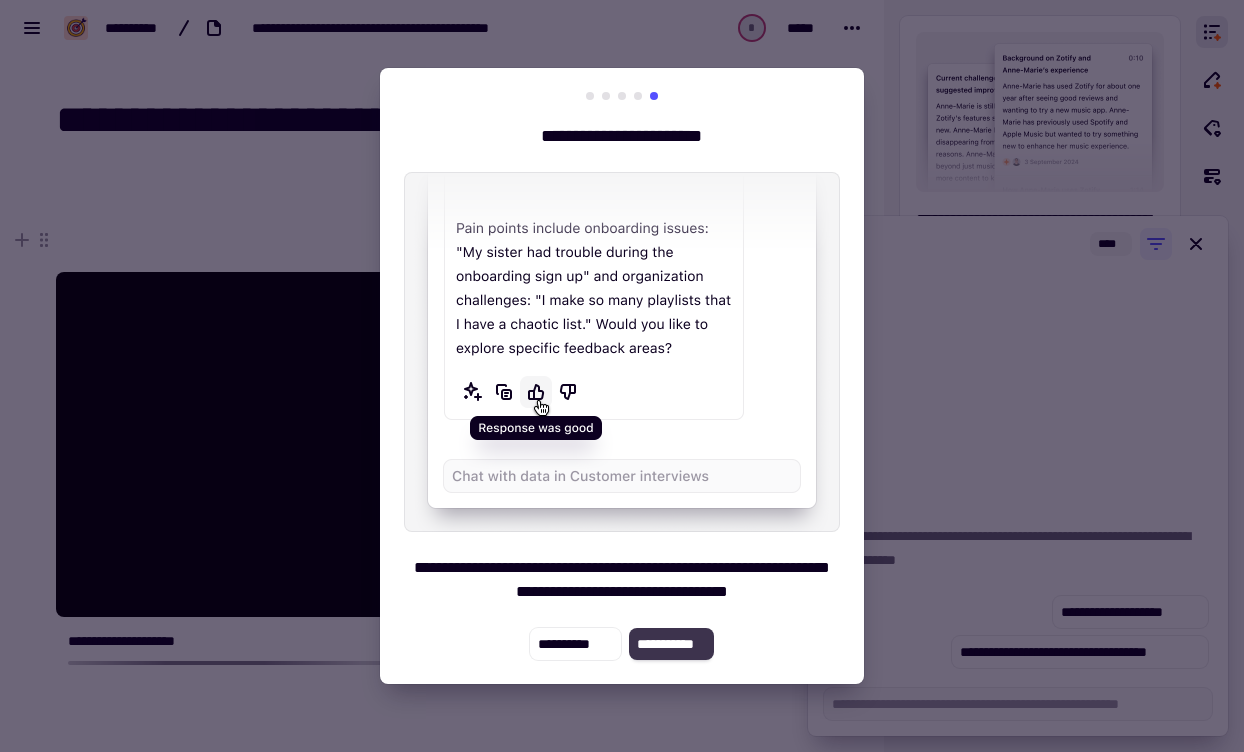 click on "**********" 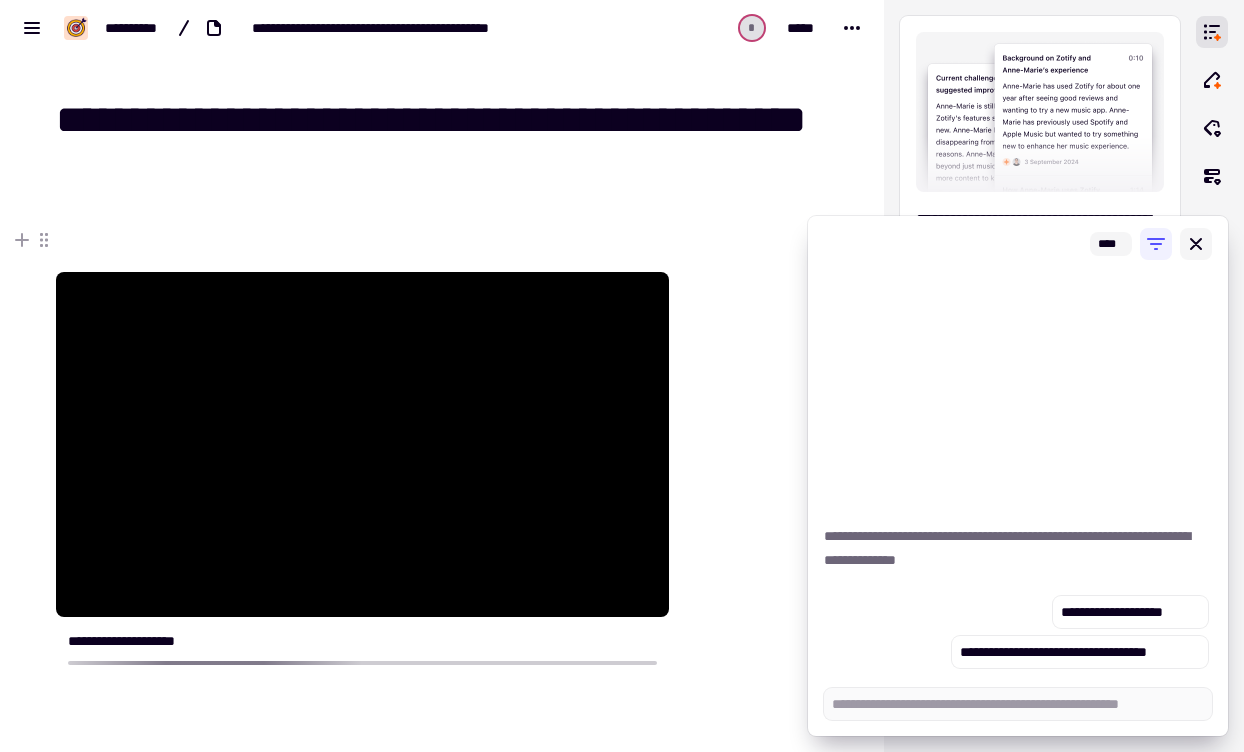 click 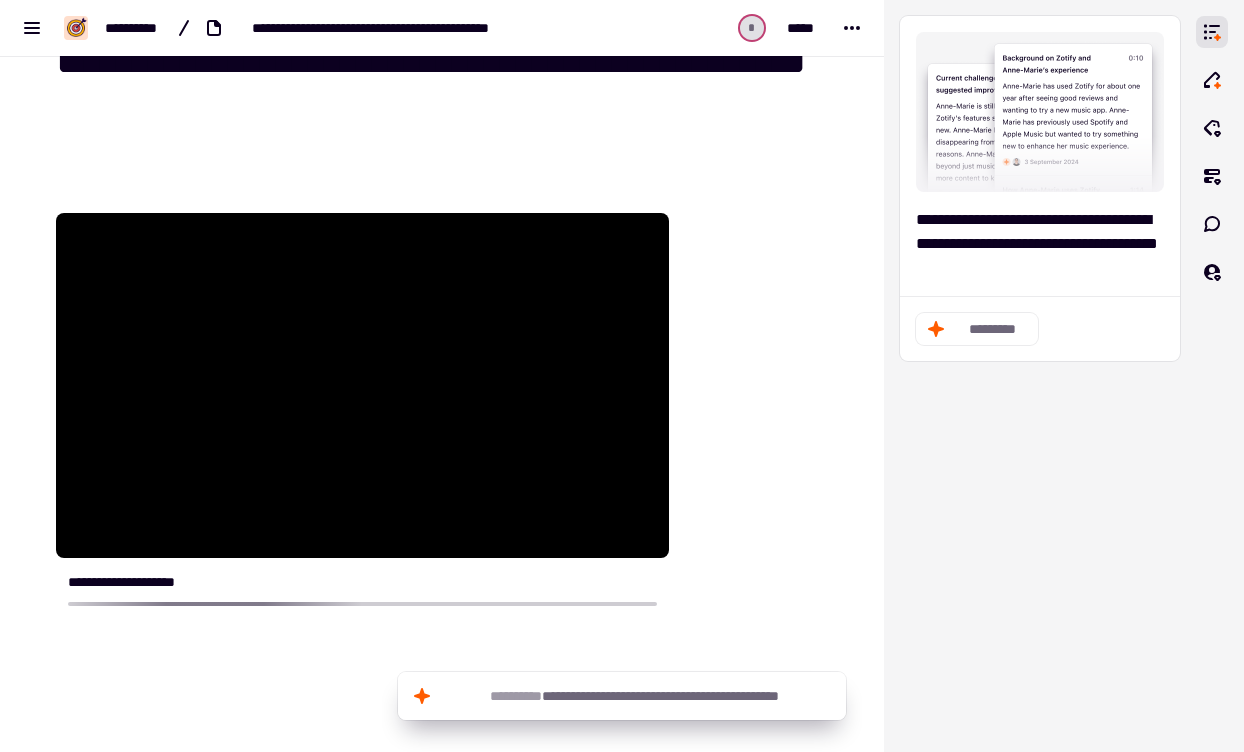 scroll, scrollTop: 92, scrollLeft: 0, axis: vertical 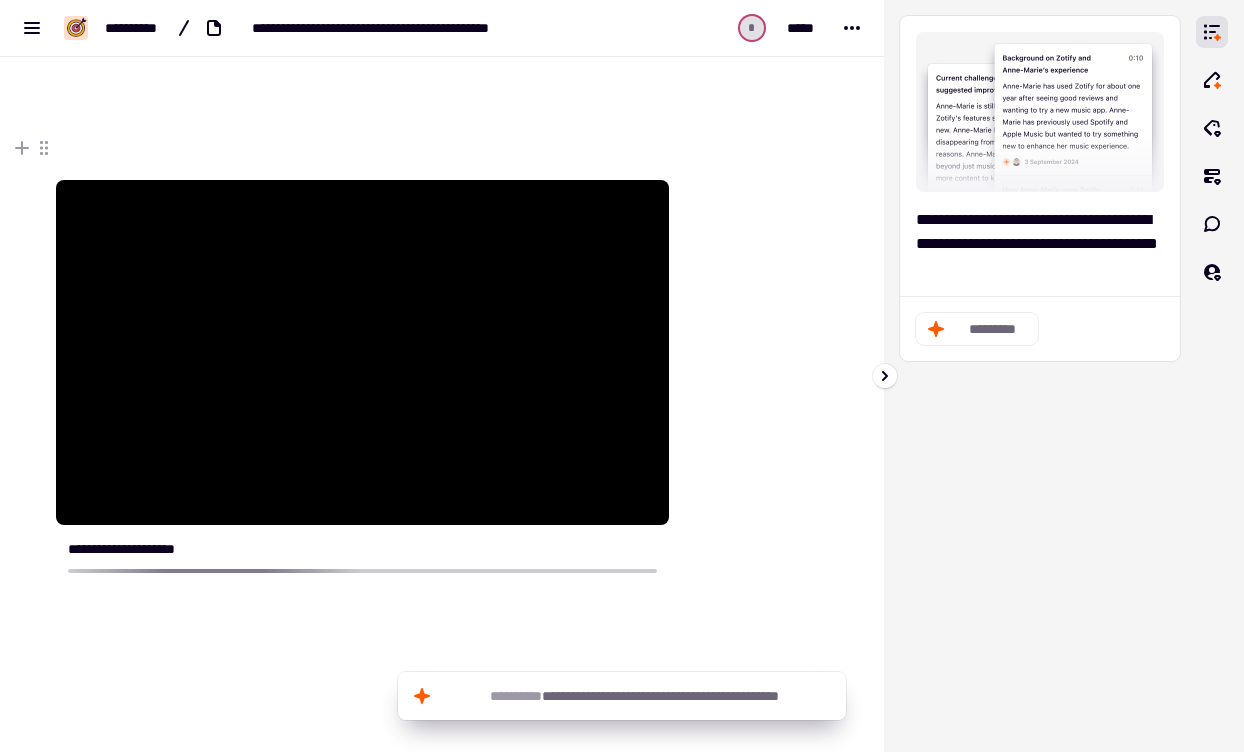 click on "*********" 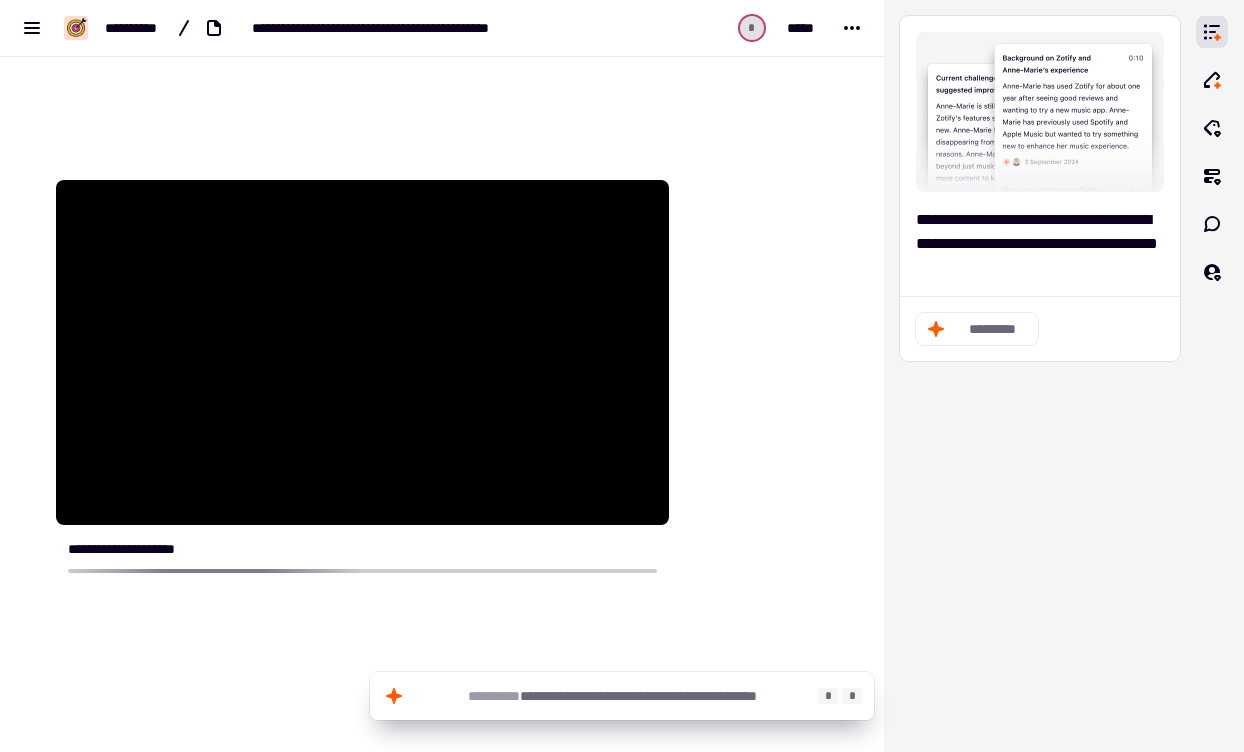 click on "*" 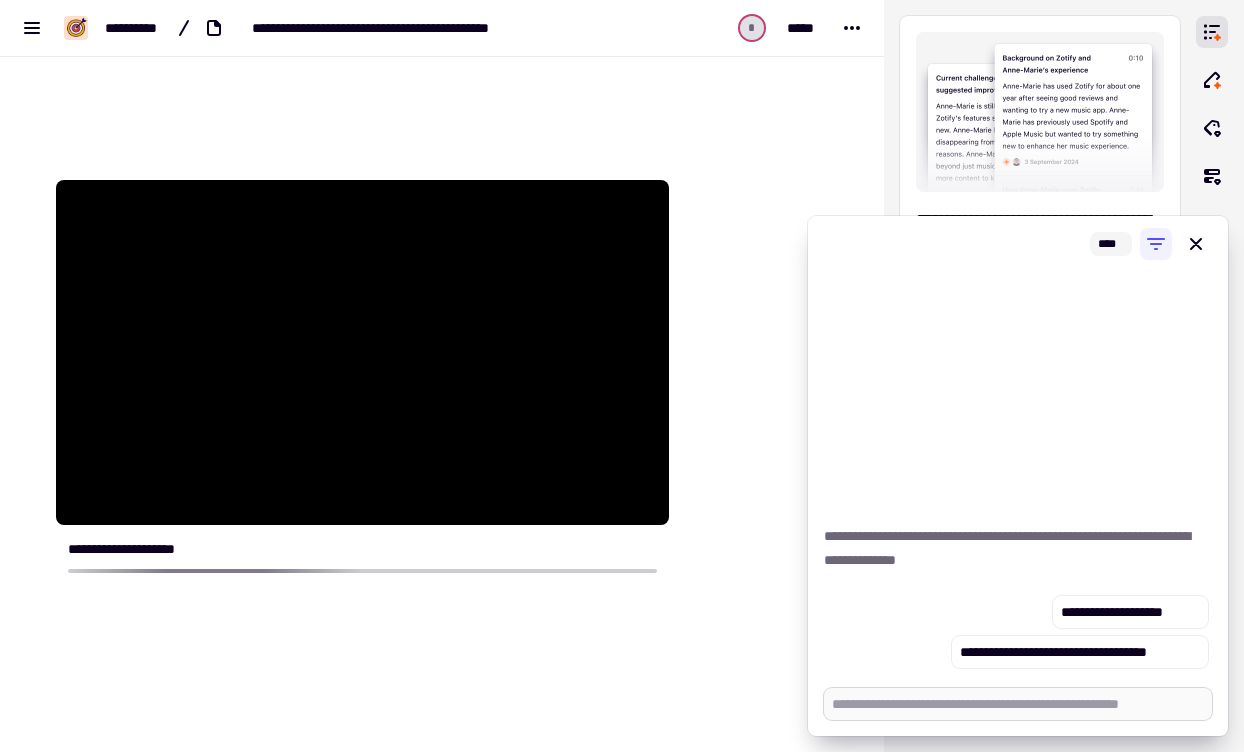 click at bounding box center [1018, 704] 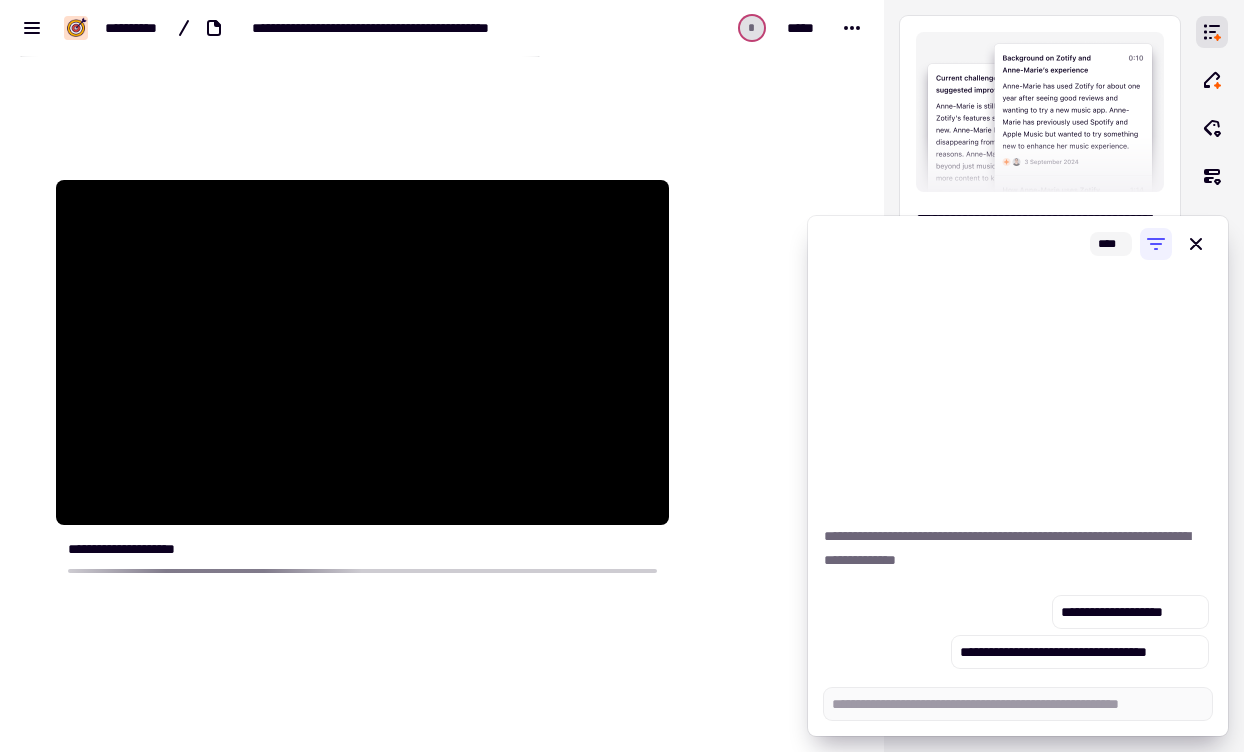 scroll, scrollTop: 0, scrollLeft: 0, axis: both 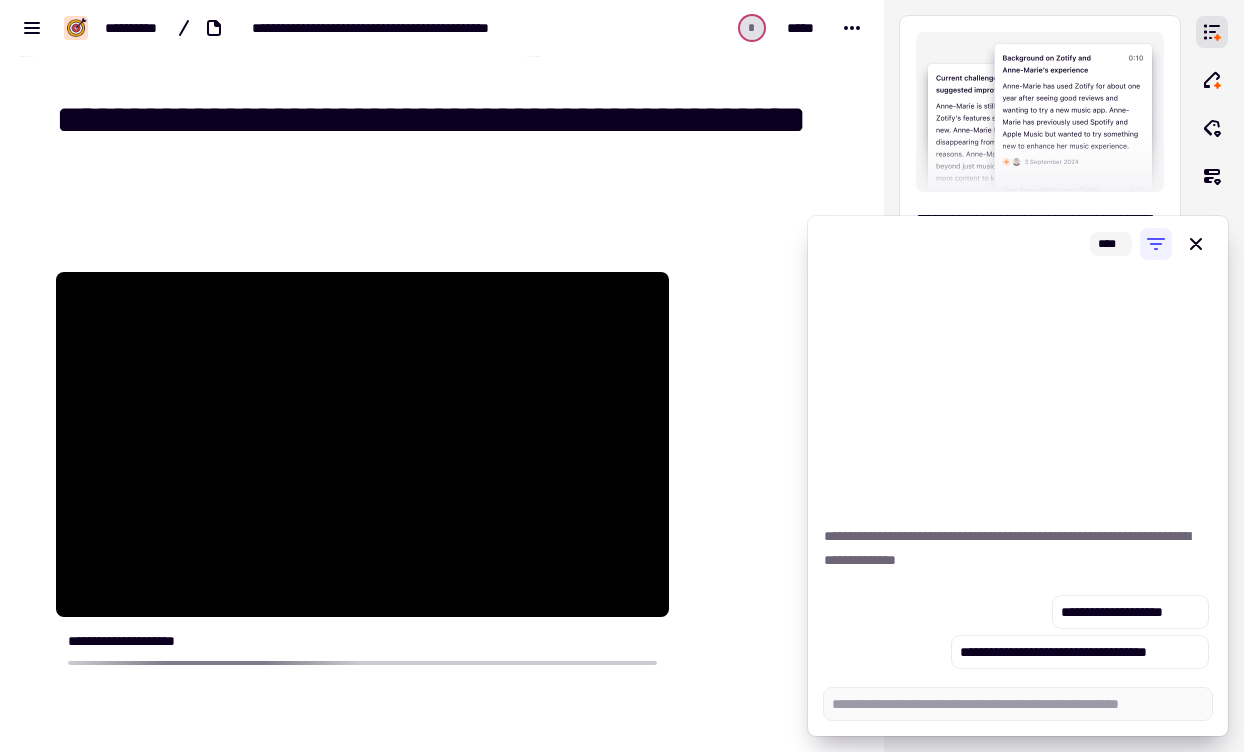click on "**********" at bounding box center (454, 144) 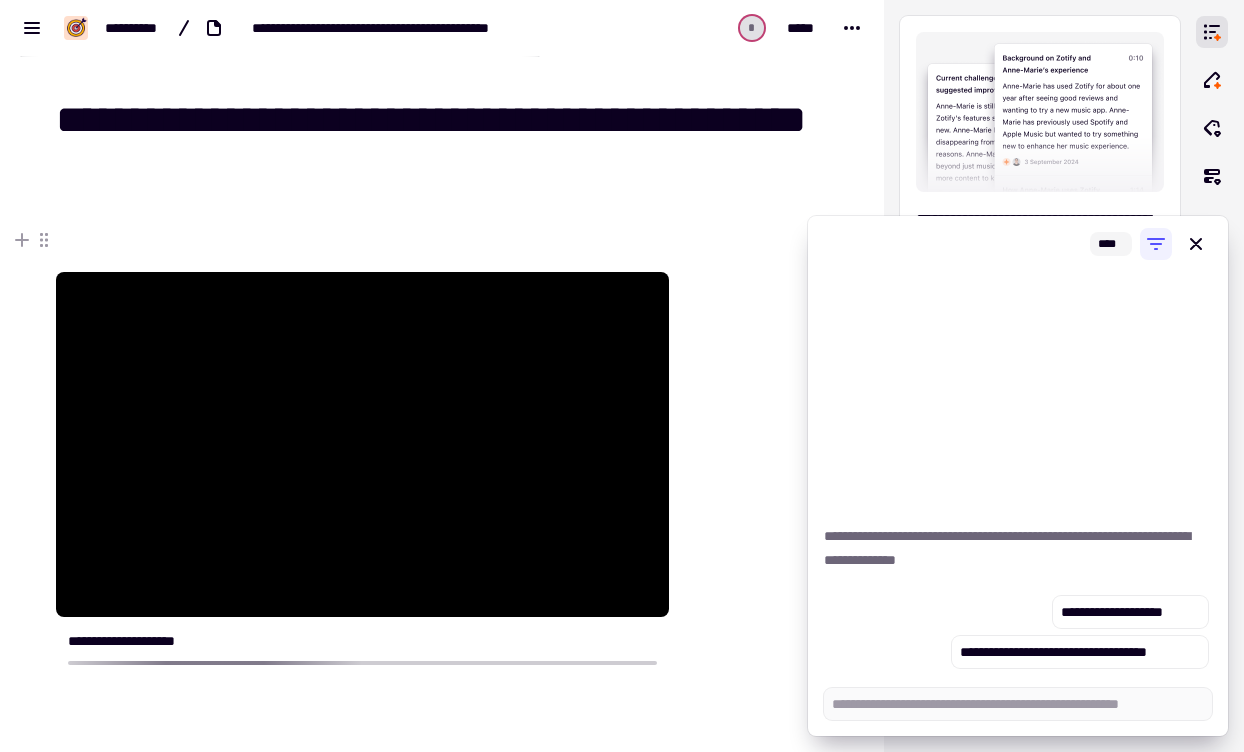 drag, startPoint x: 103, startPoint y: 120, endPoint x: 189, endPoint y: 218, distance: 130.38405 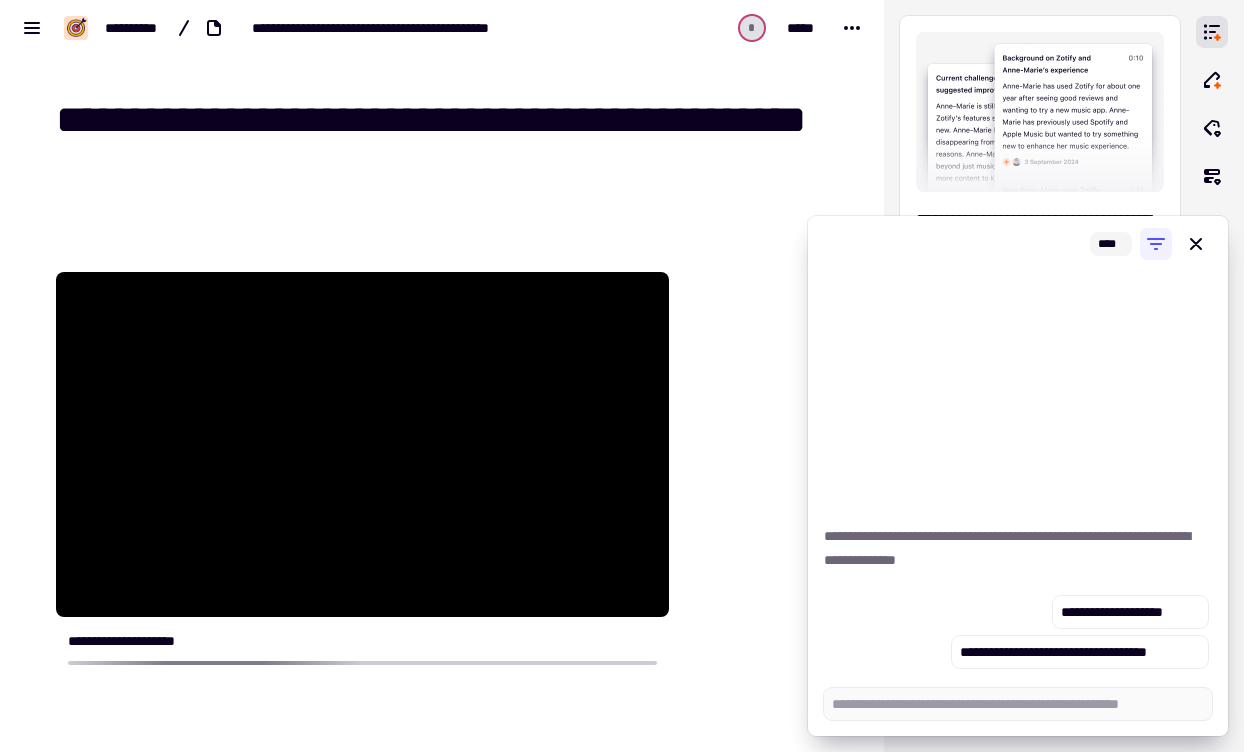 type 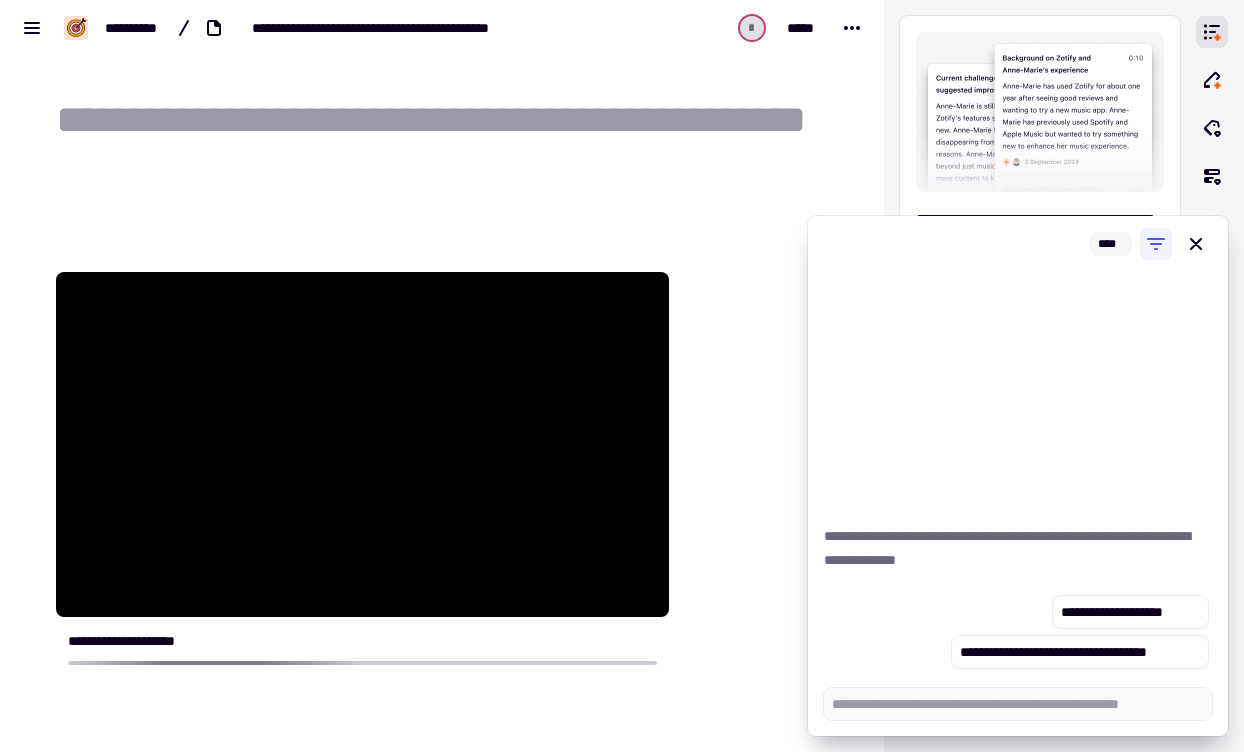 type on "*" 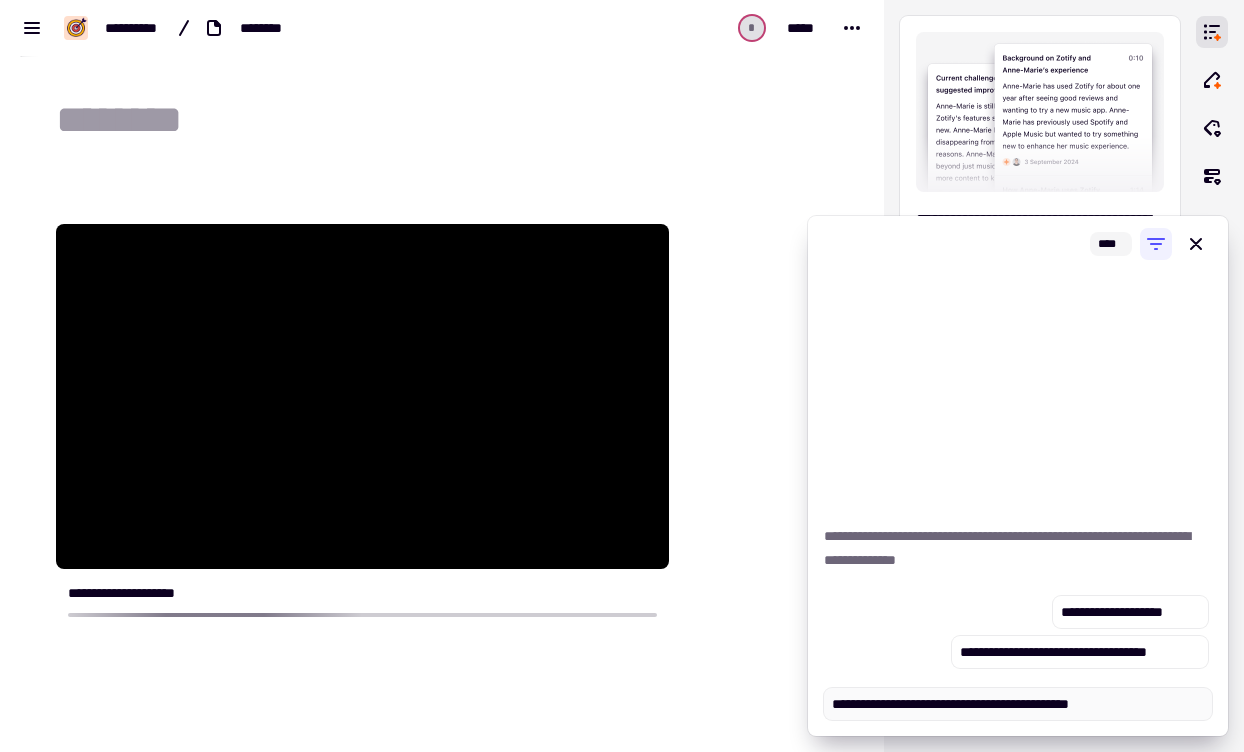 type on "*" 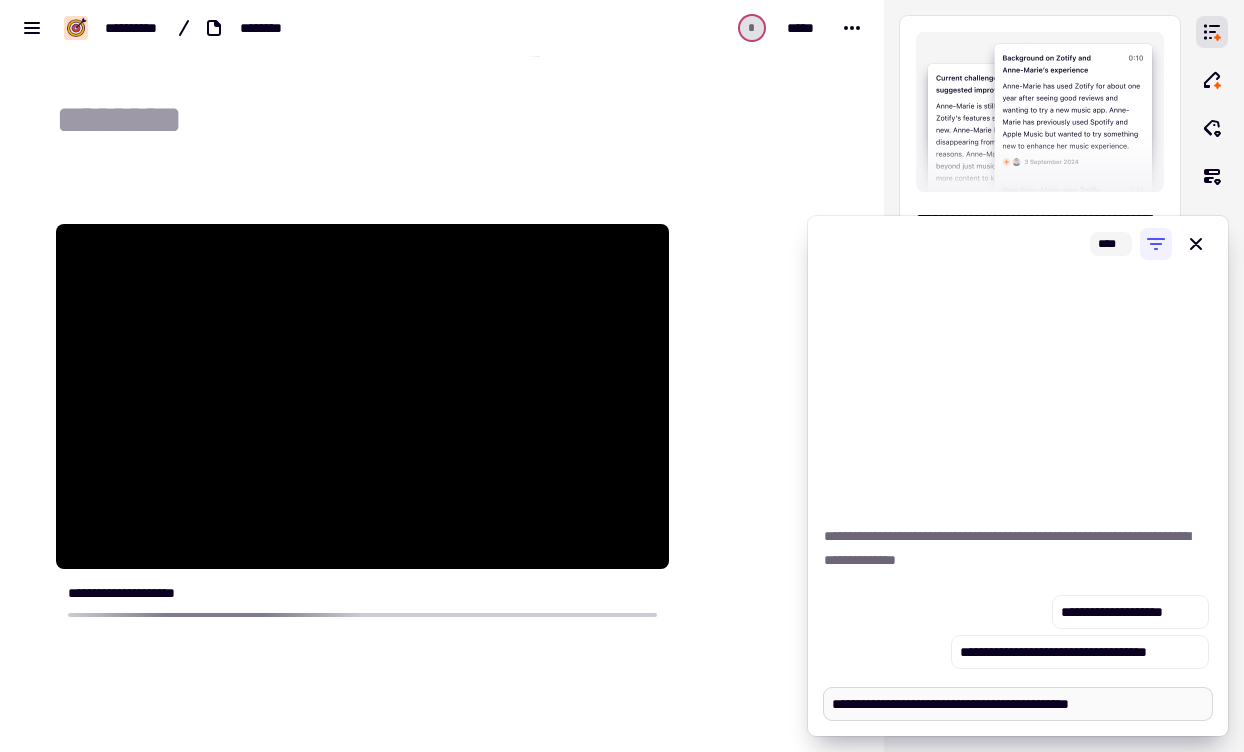 click on "**********" at bounding box center [1018, 704] 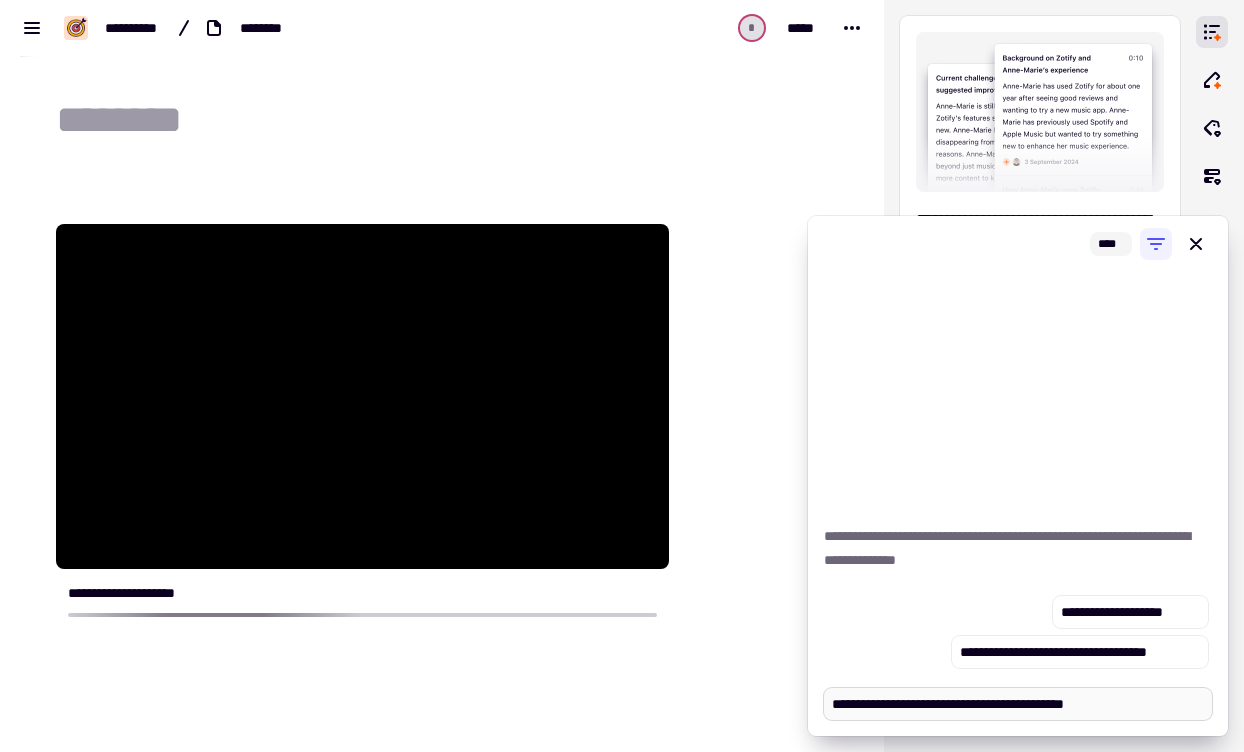 type on "*" 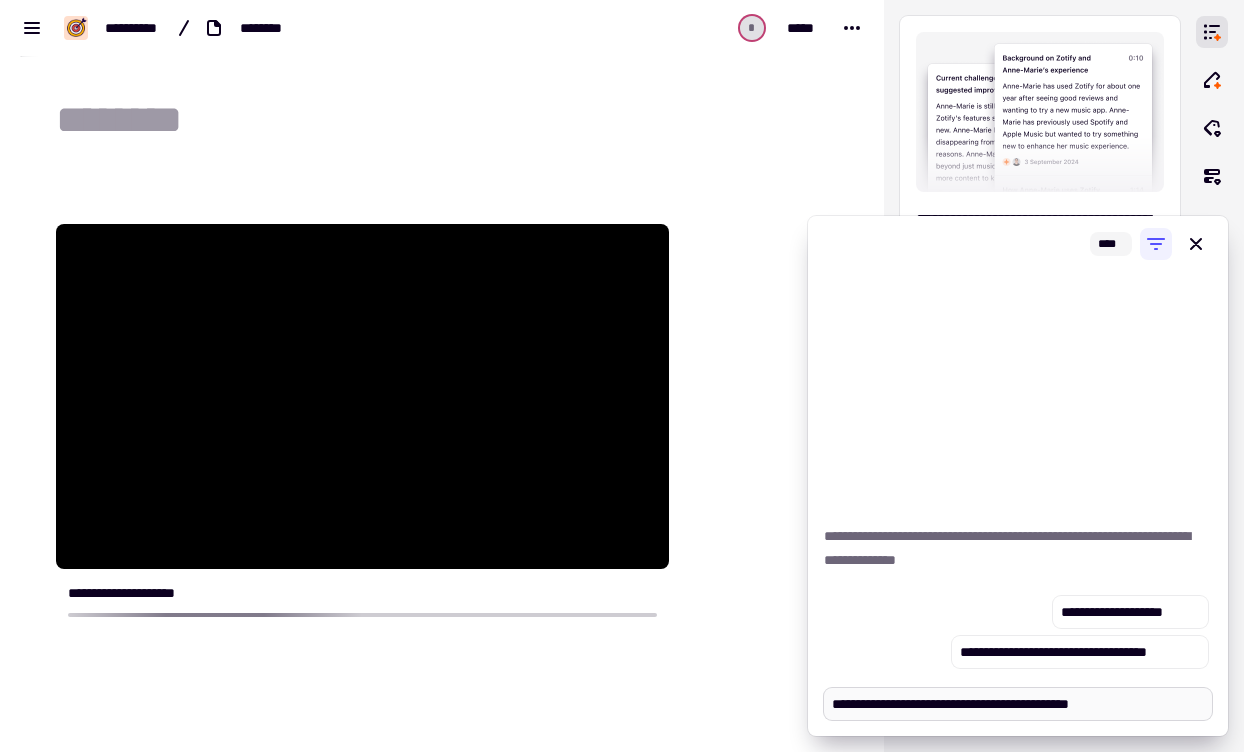 type on "*" 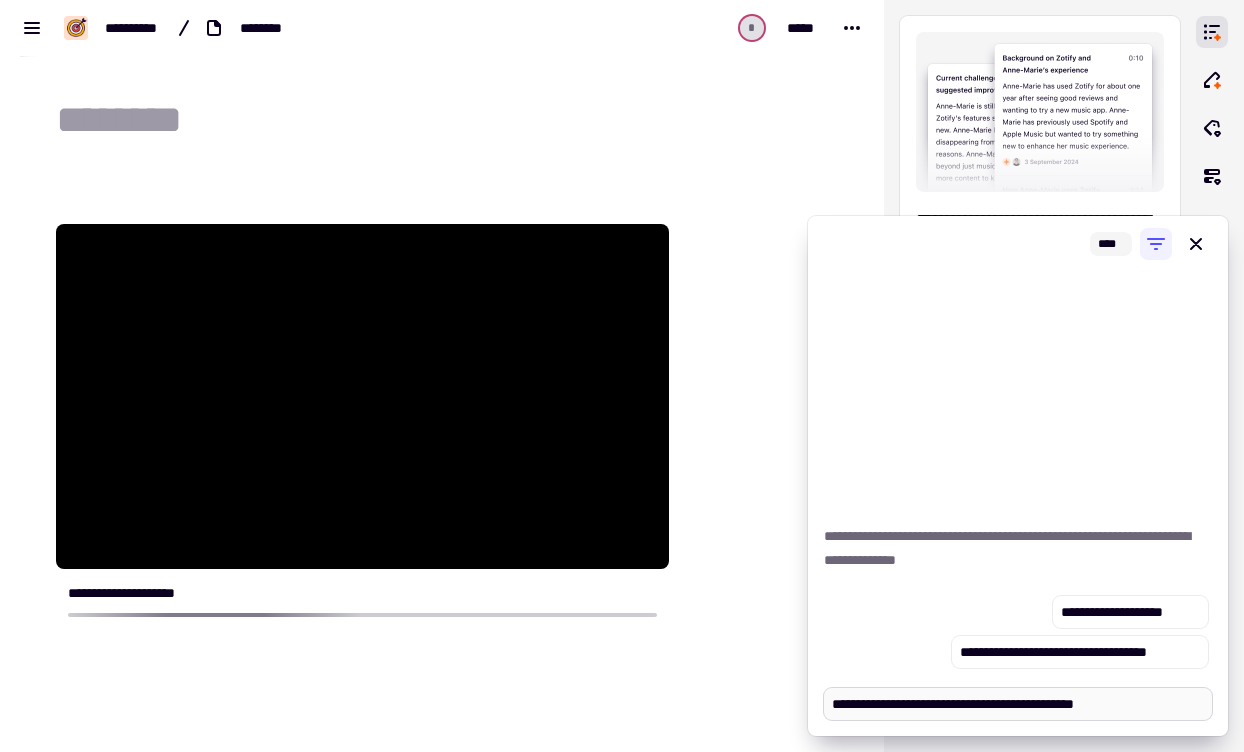 type on "*" 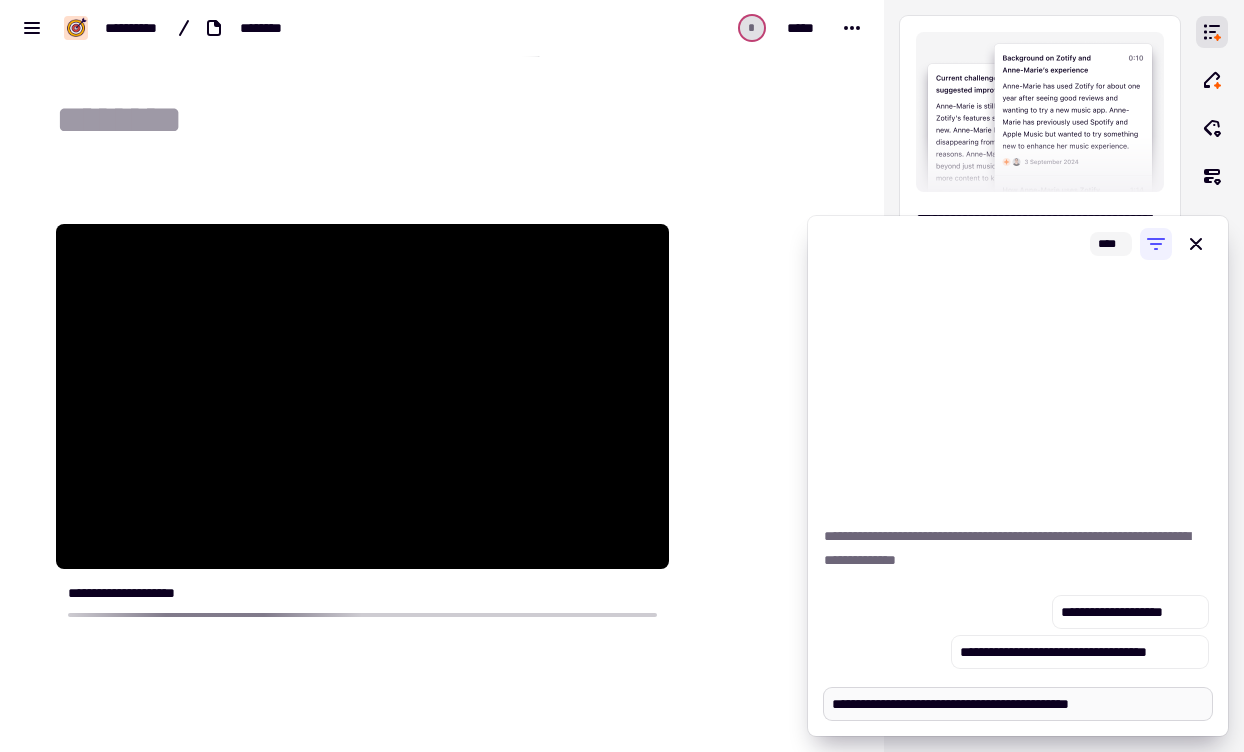 drag, startPoint x: 1006, startPoint y: 709, endPoint x: 995, endPoint y: 709, distance: 11 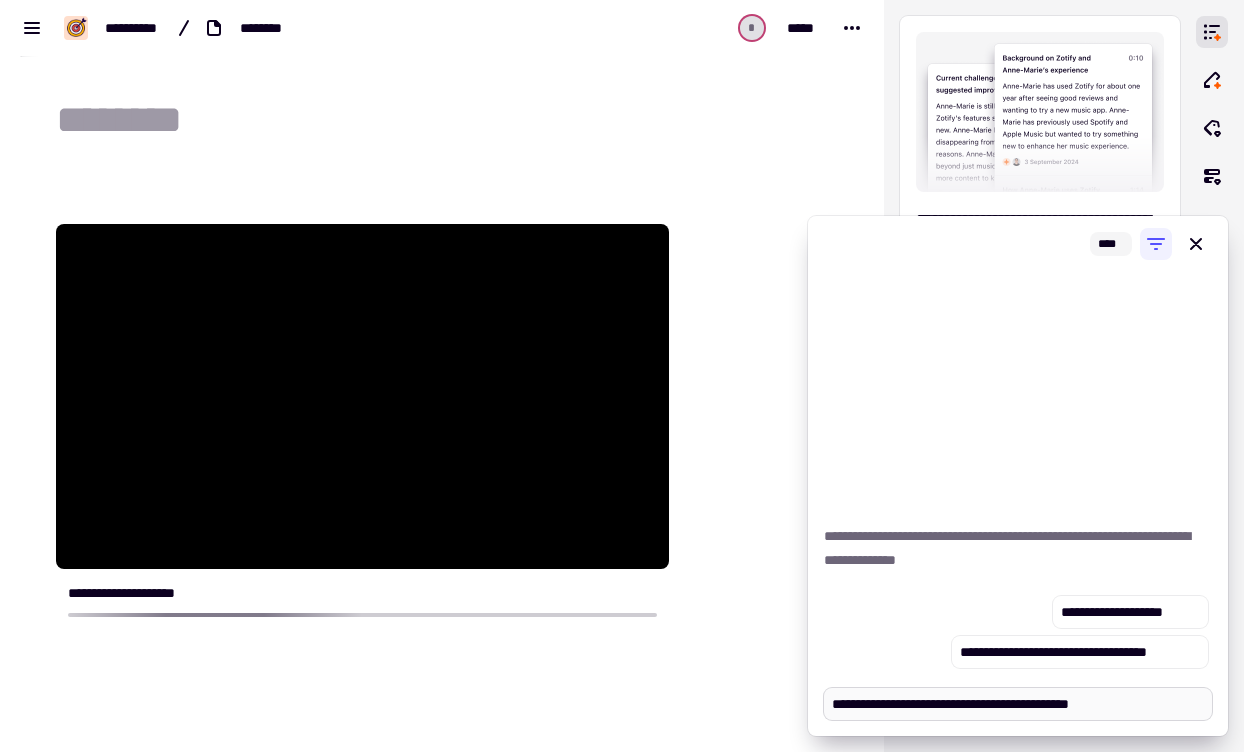 type on "*" 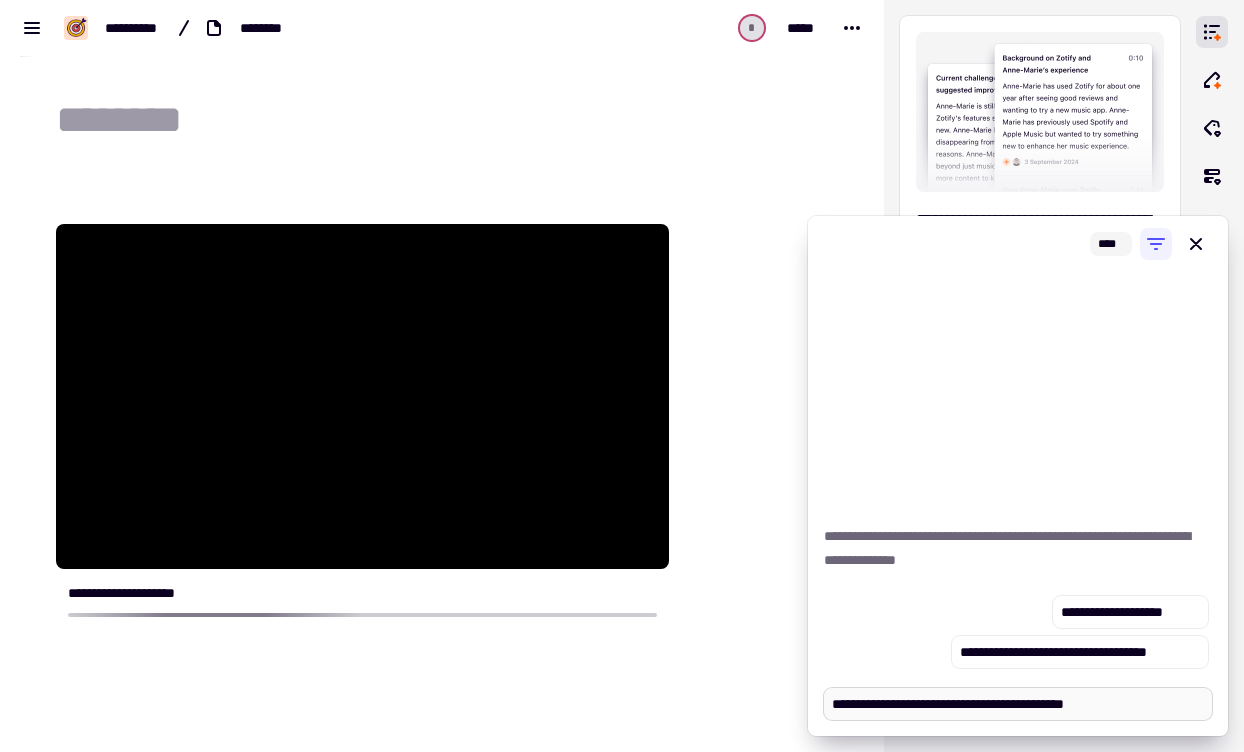 type on "*" 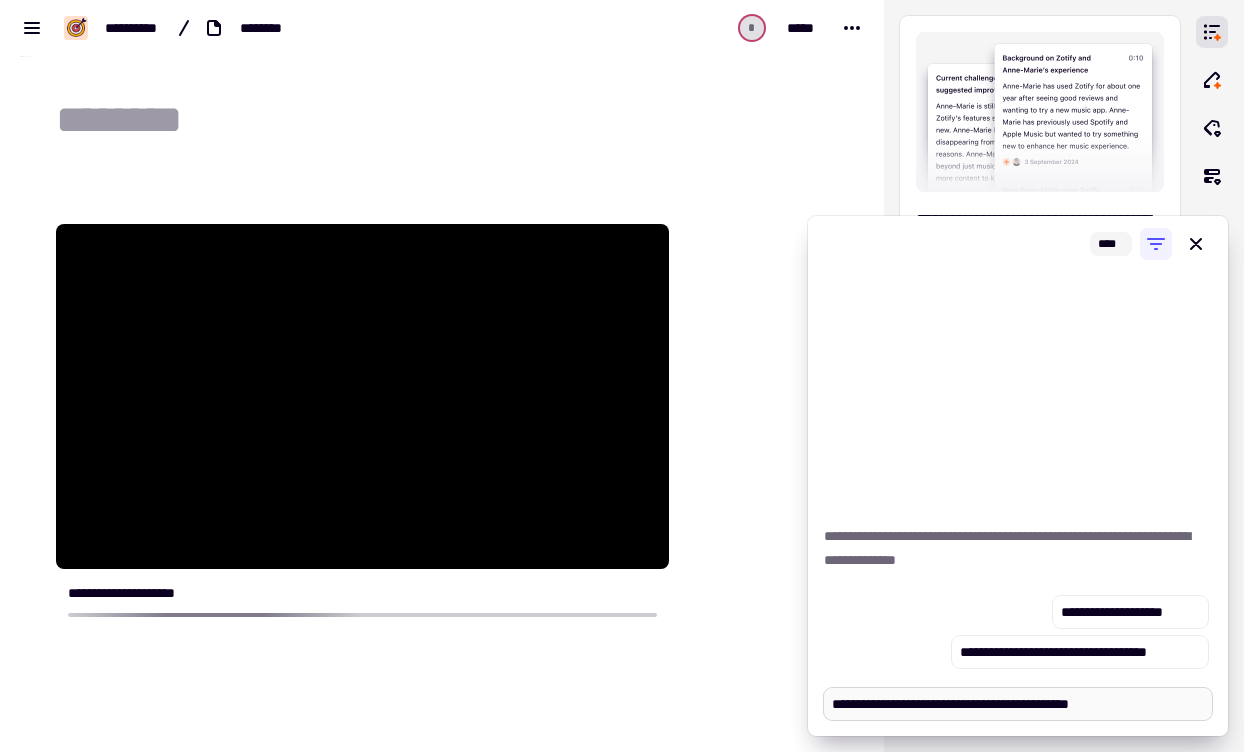 type on "*" 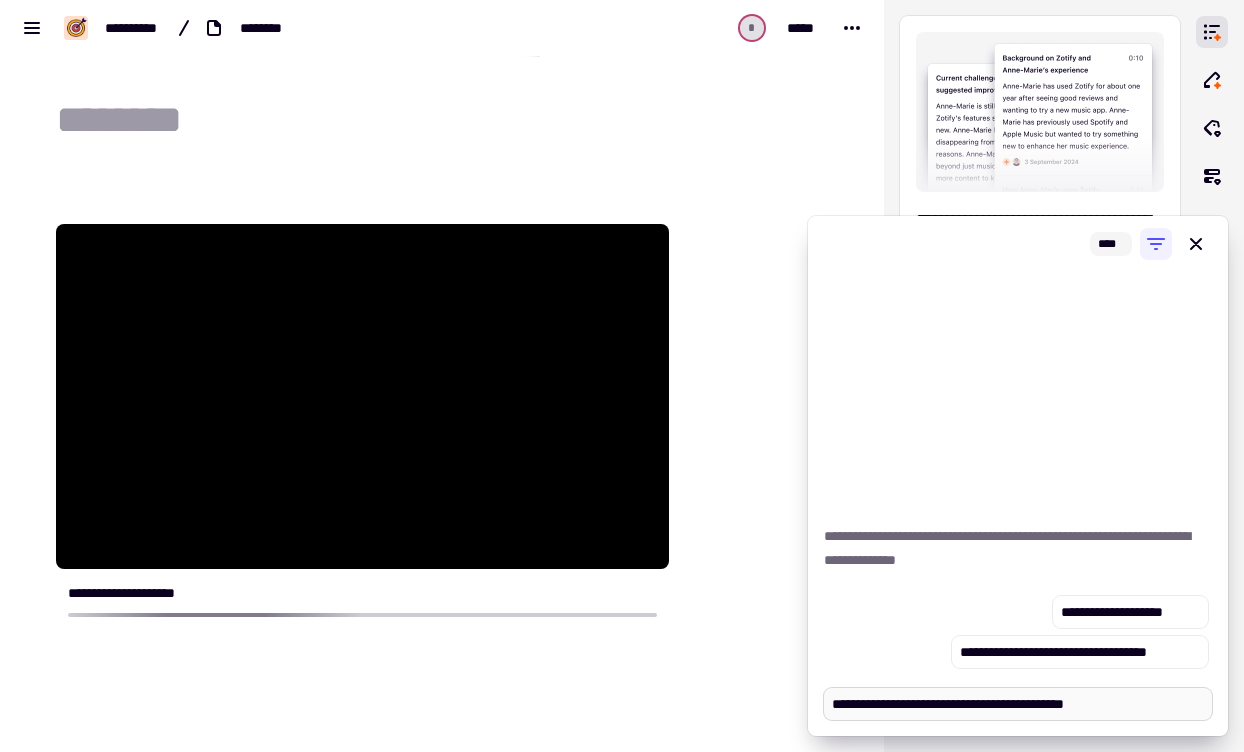 type on "**********" 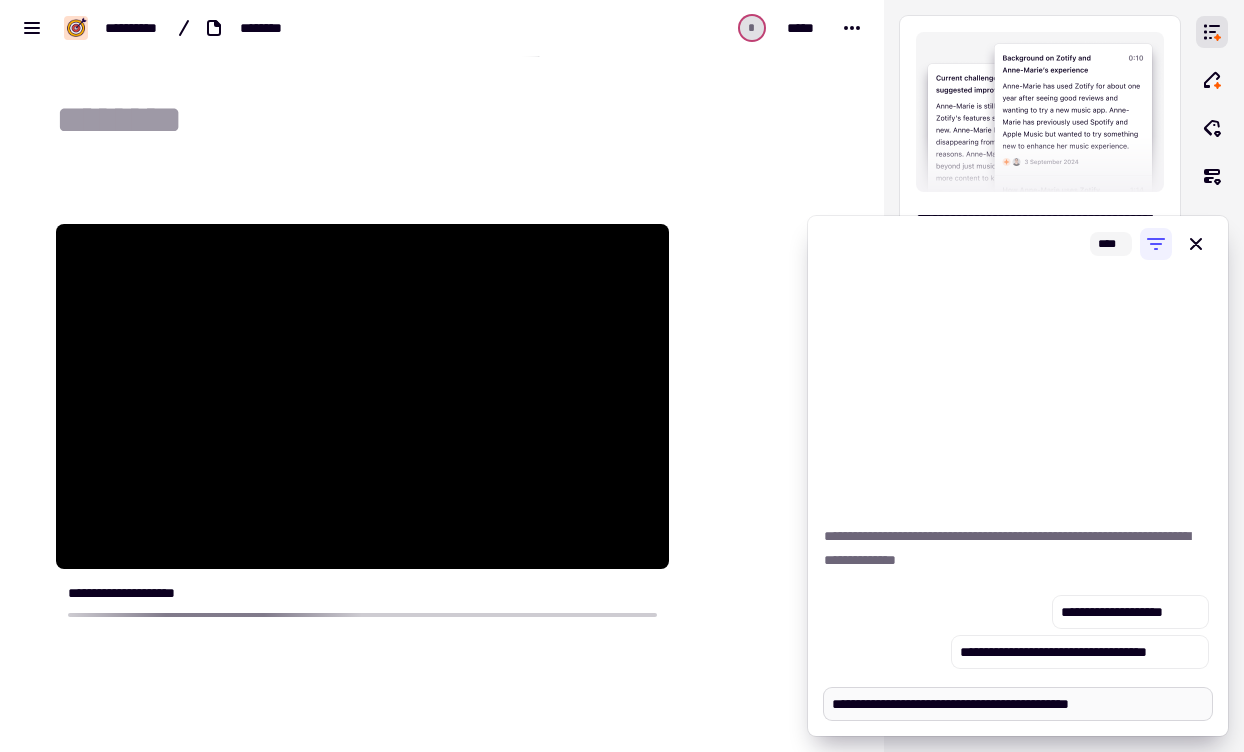 type on "*" 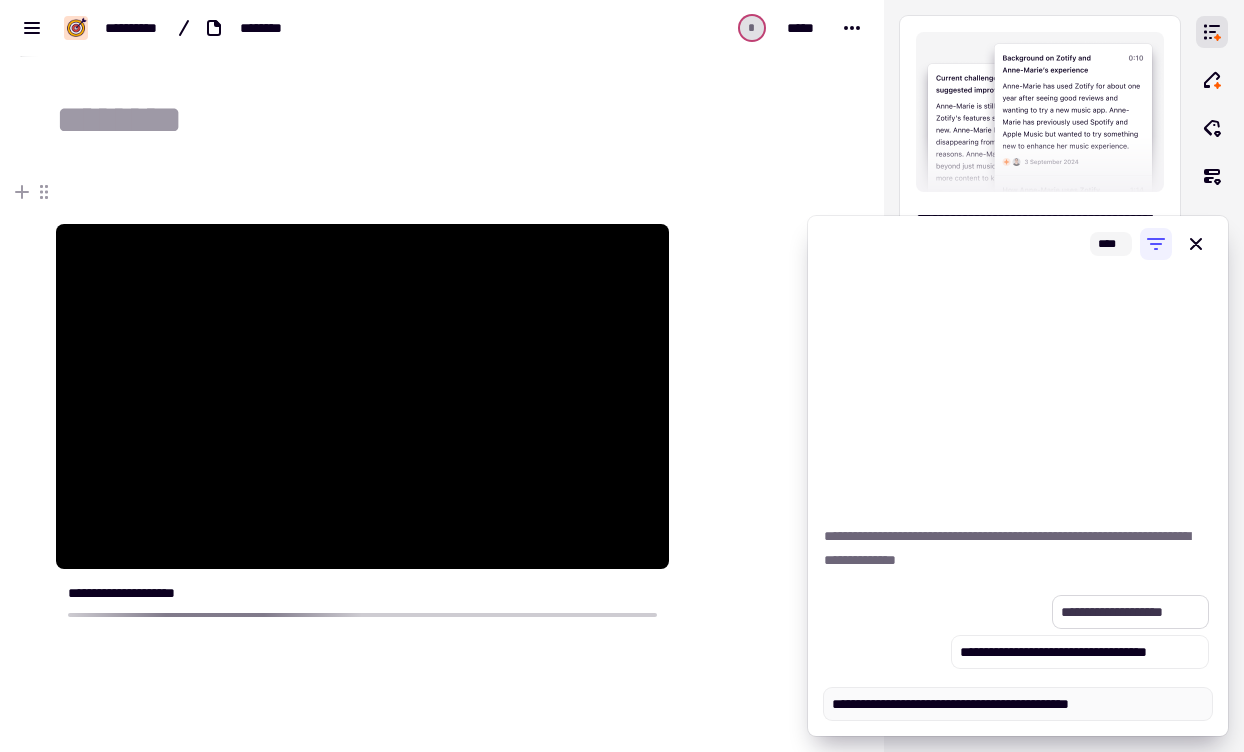 type on "**********" 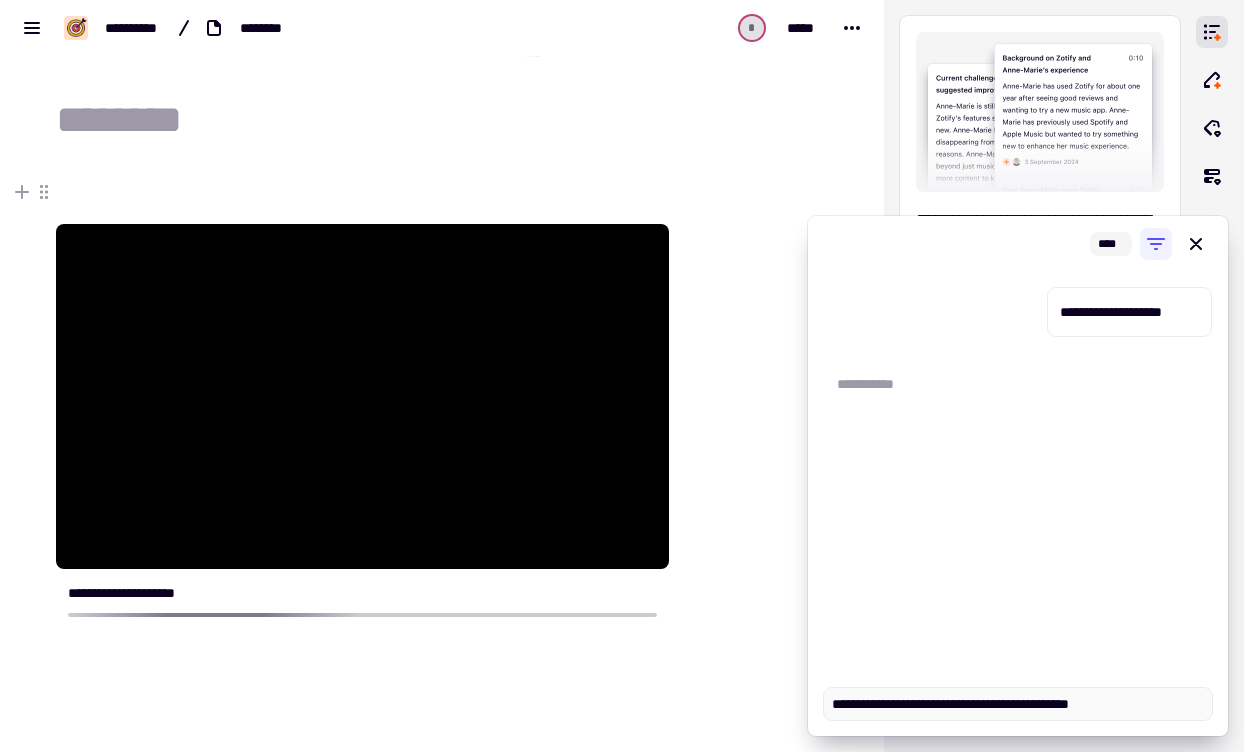 click on "**********" at bounding box center [1018, 472] 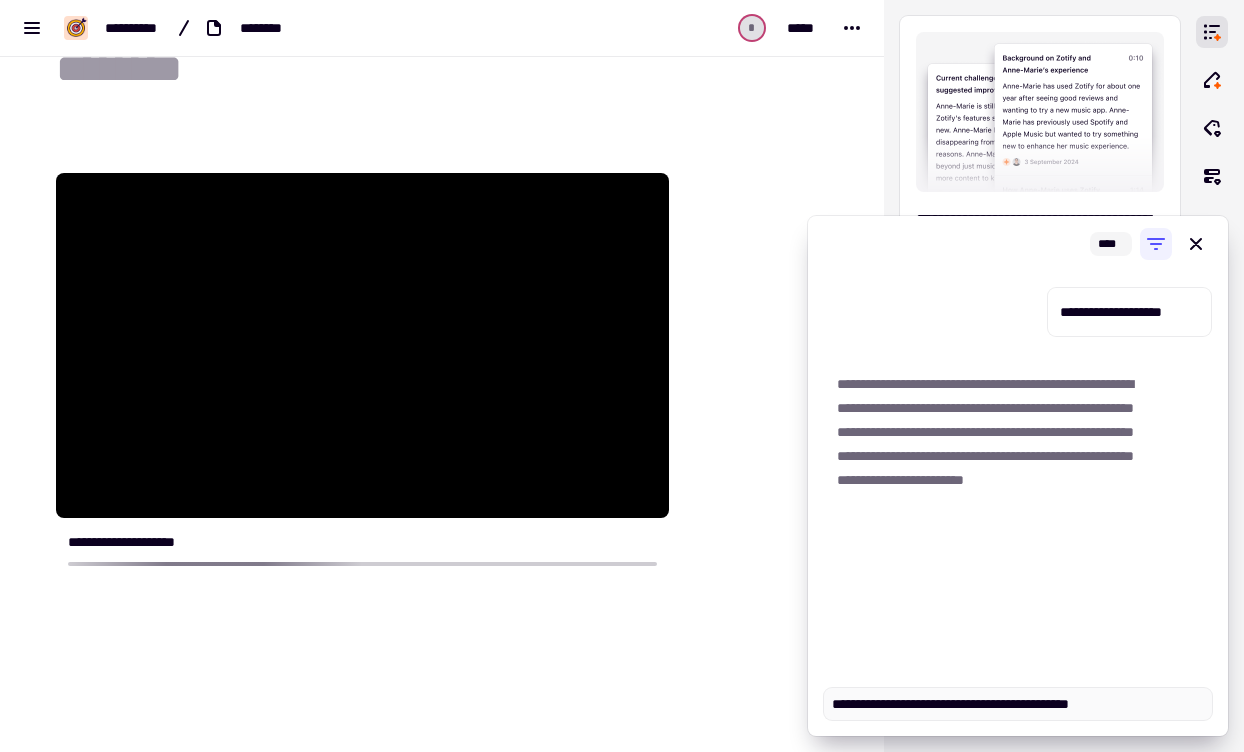 scroll, scrollTop: 26, scrollLeft: 0, axis: vertical 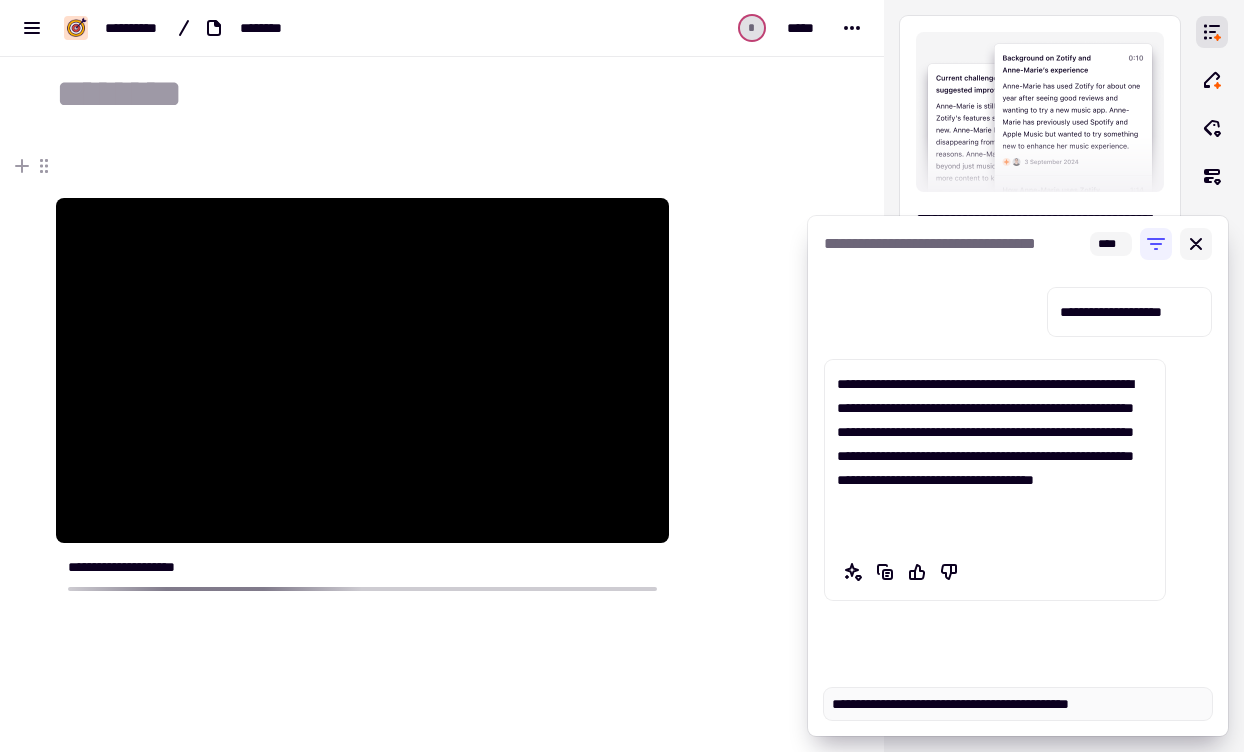 click 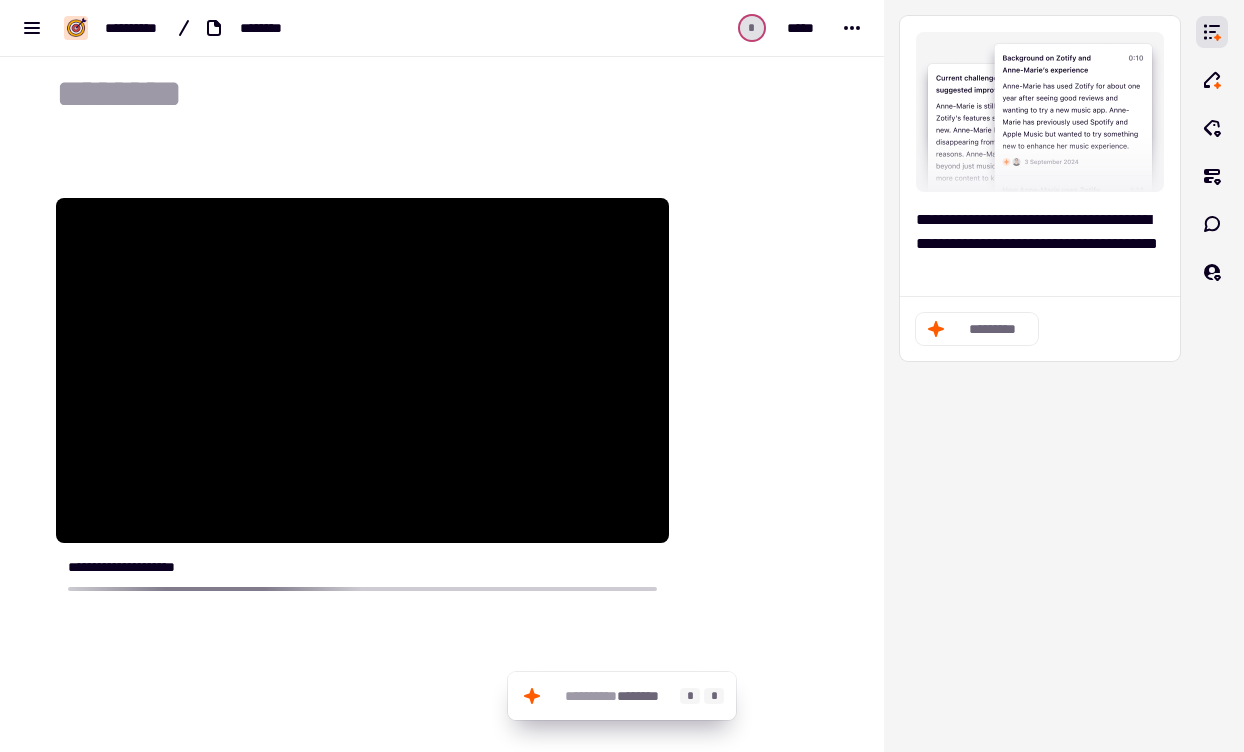 click on "*********   ******** * *" 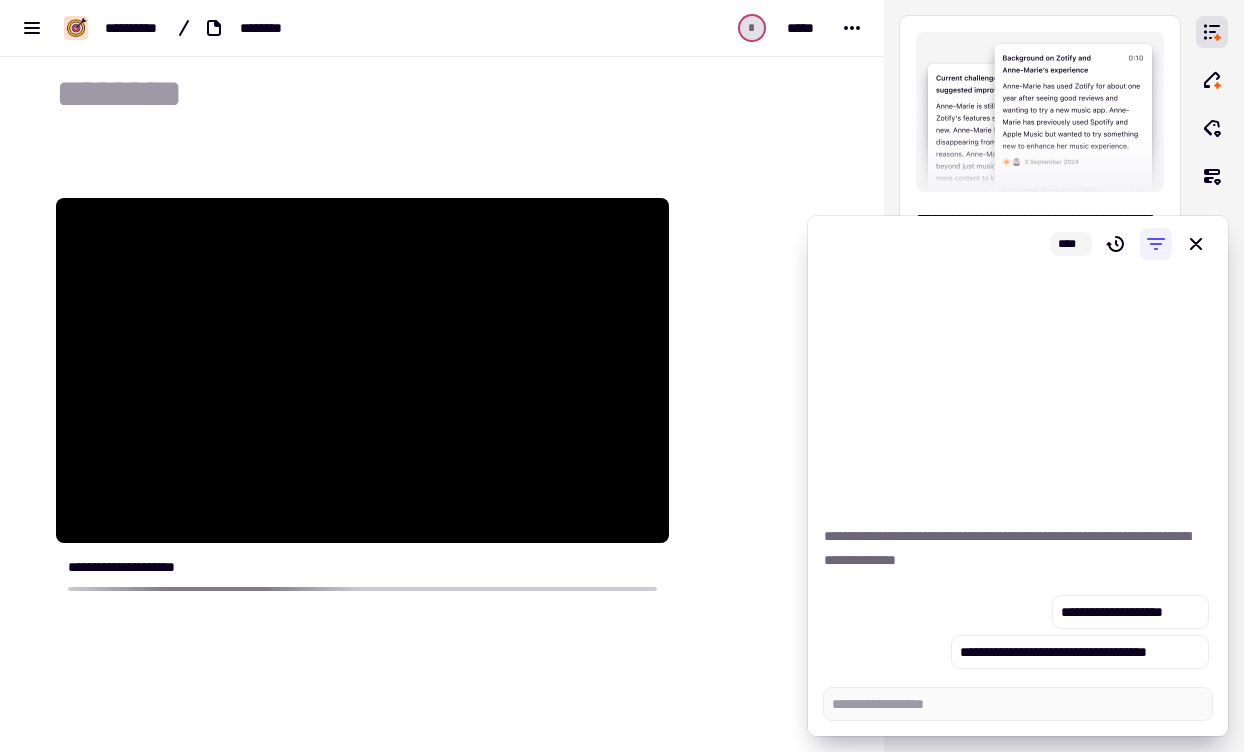 scroll, scrollTop: 0, scrollLeft: 0, axis: both 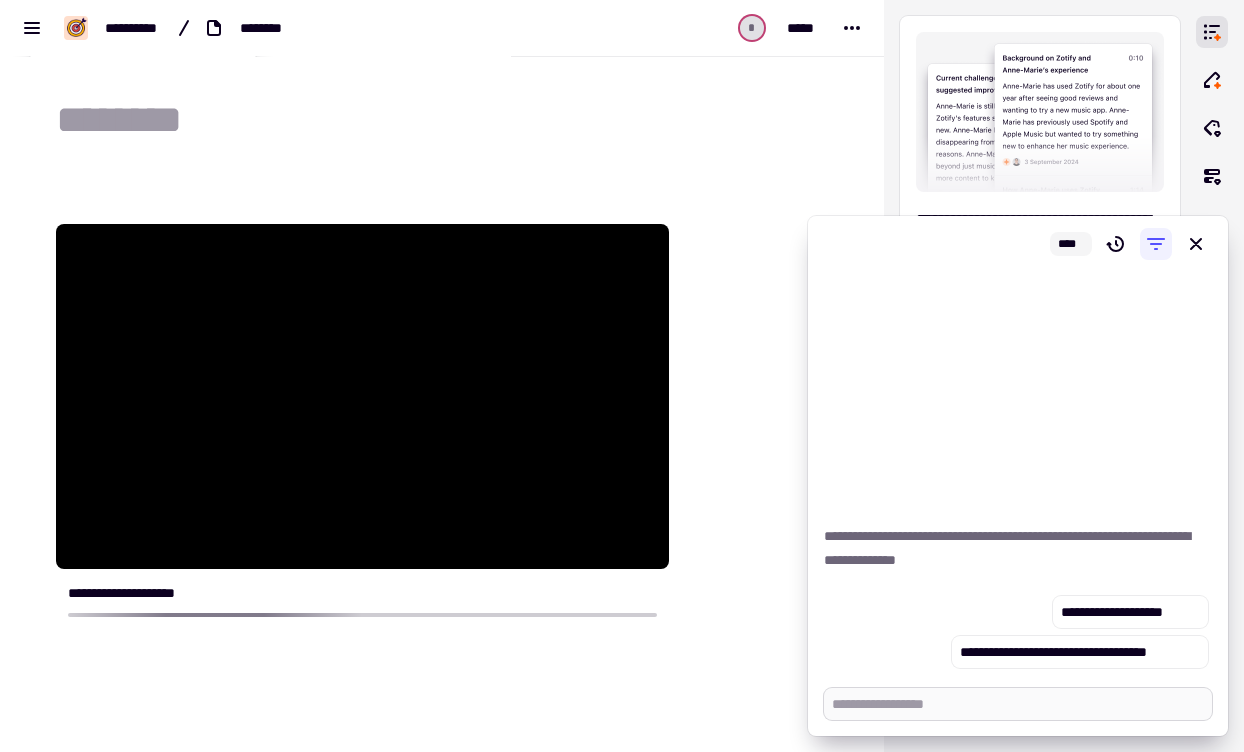 type on "*" 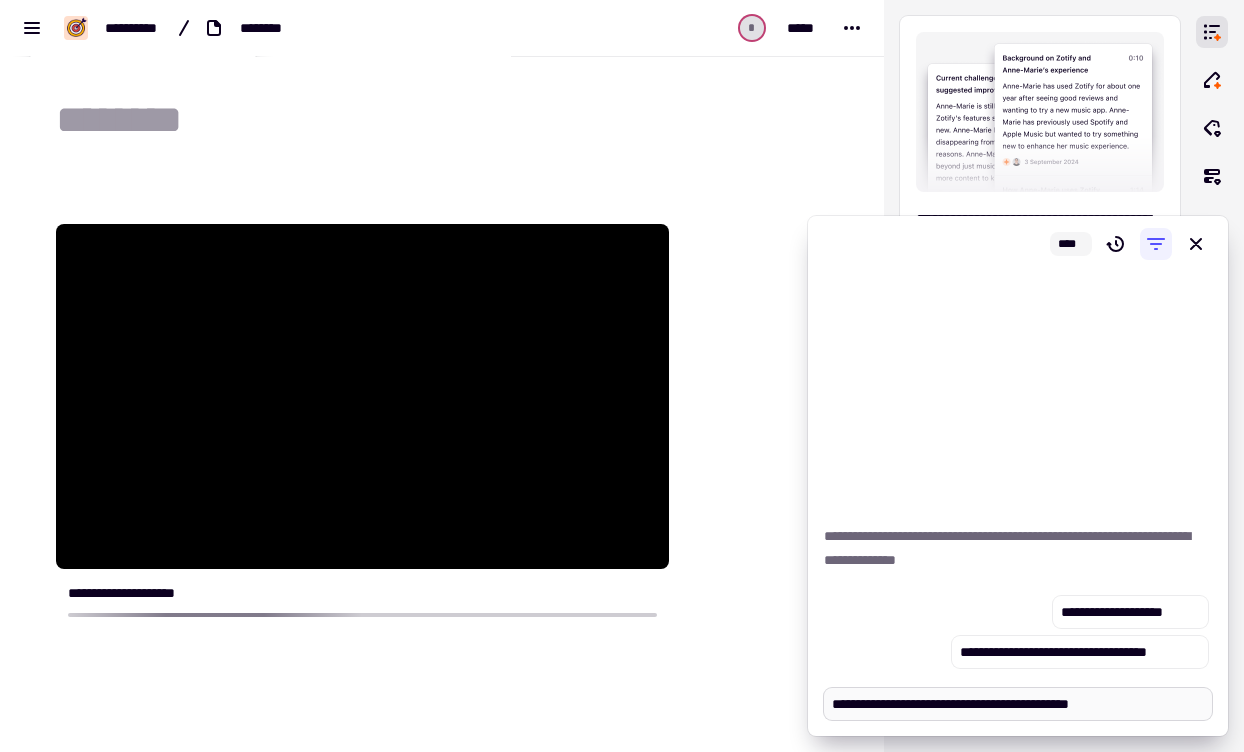 type on "*" 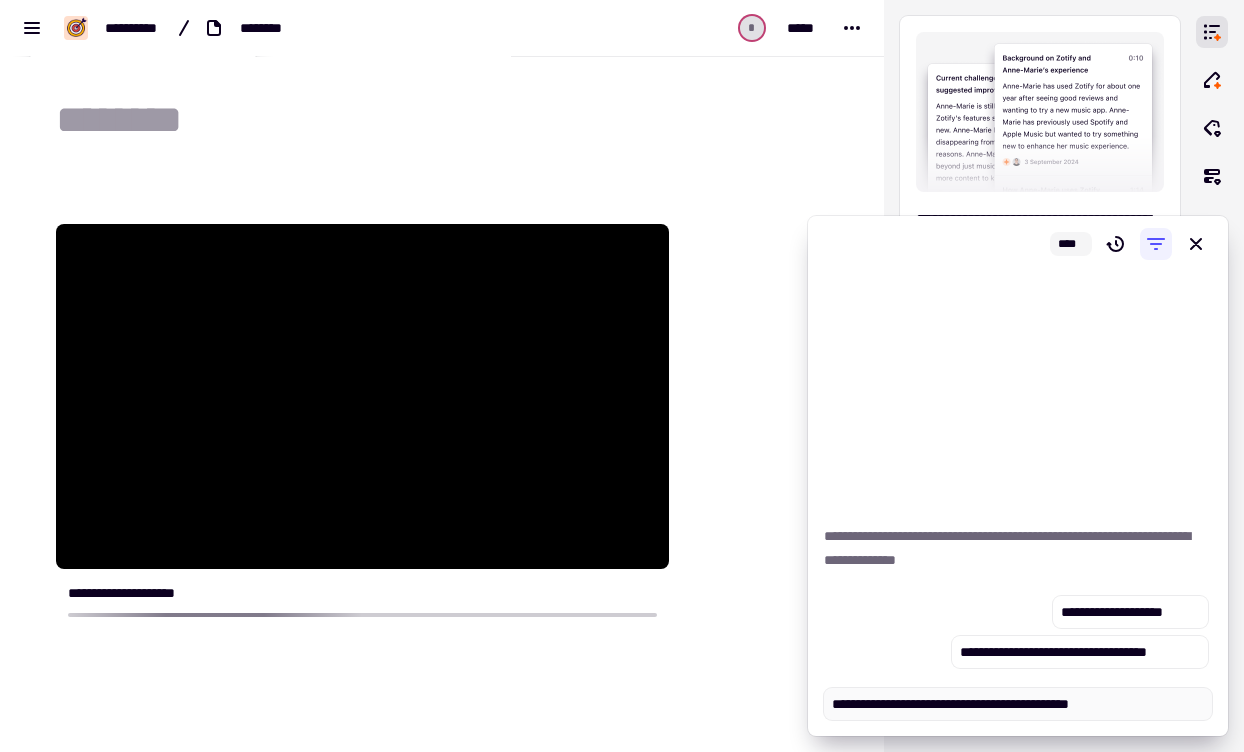 click on "**********" at bounding box center (1018, 704) 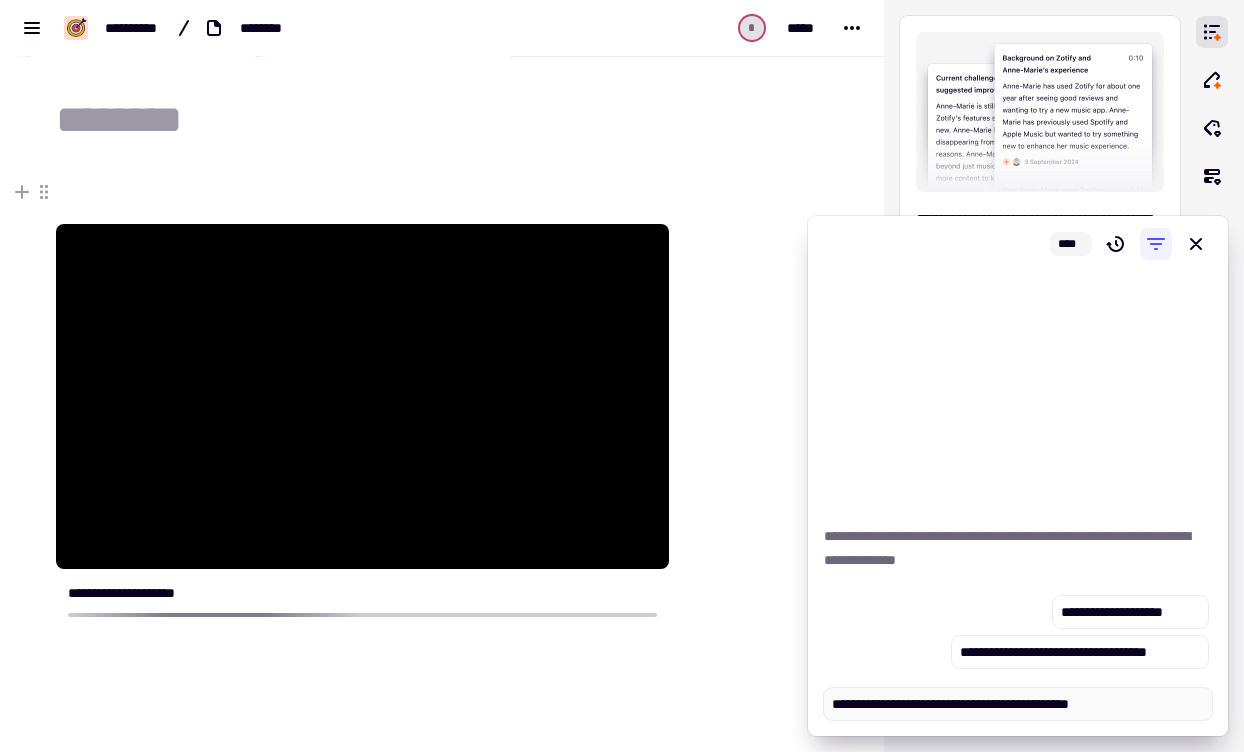 type on "**********" 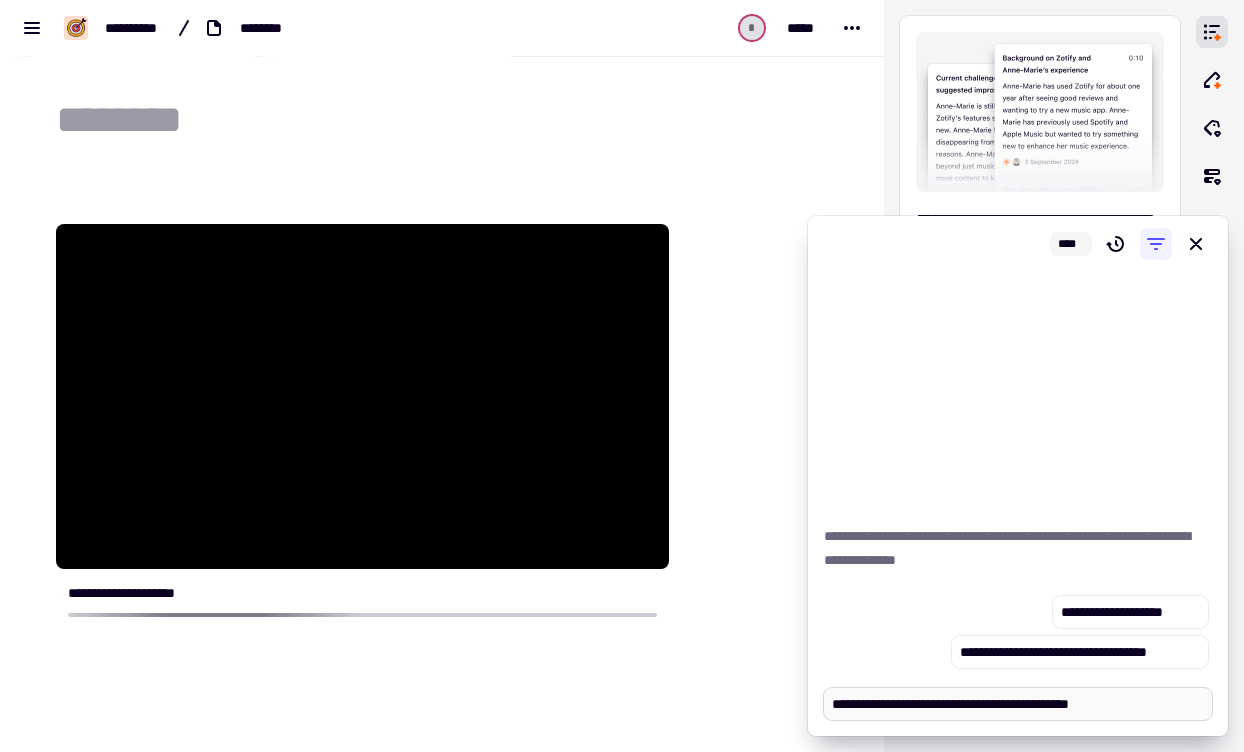 click on "**********" at bounding box center (1018, 704) 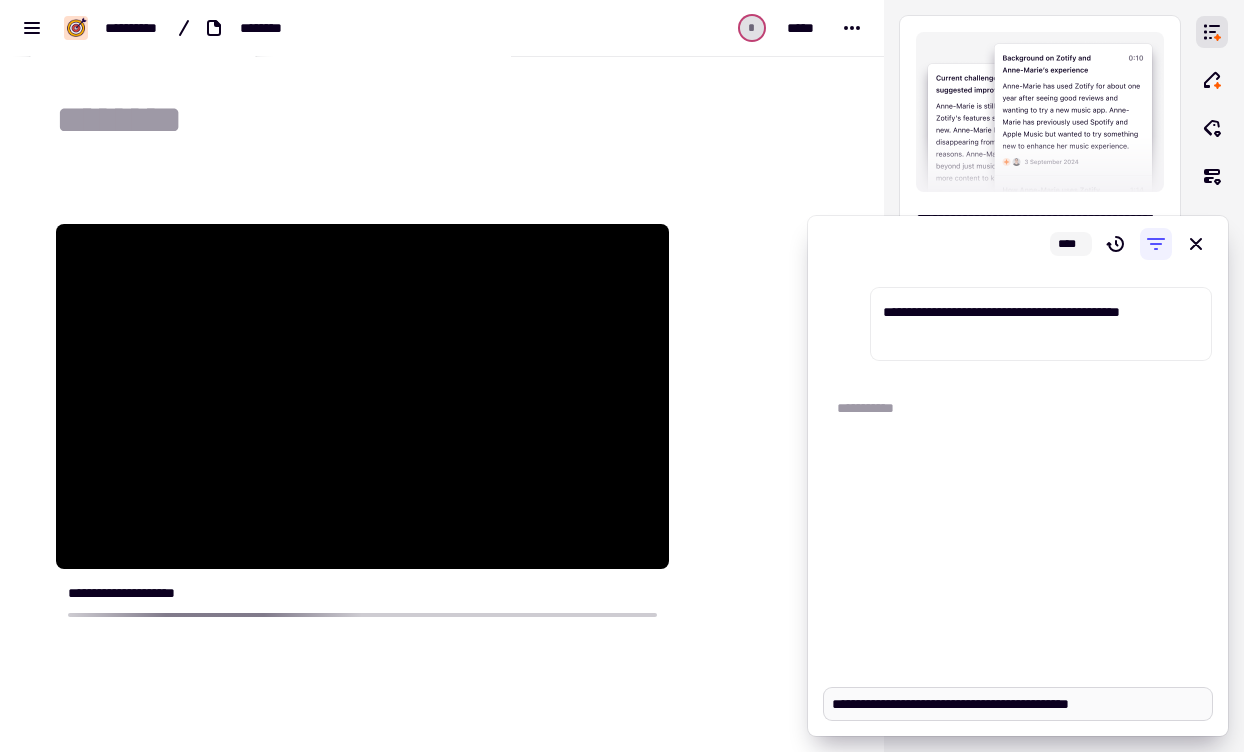 type on "*" 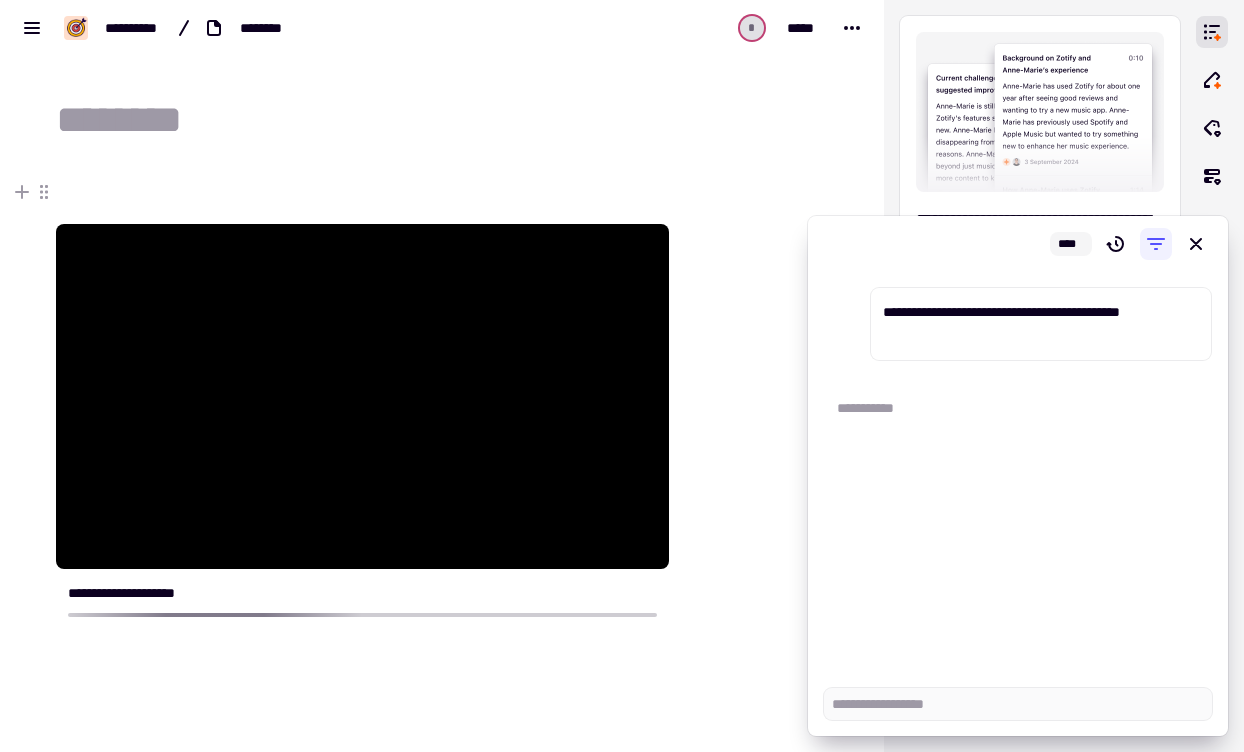 click at bounding box center (762, 509) 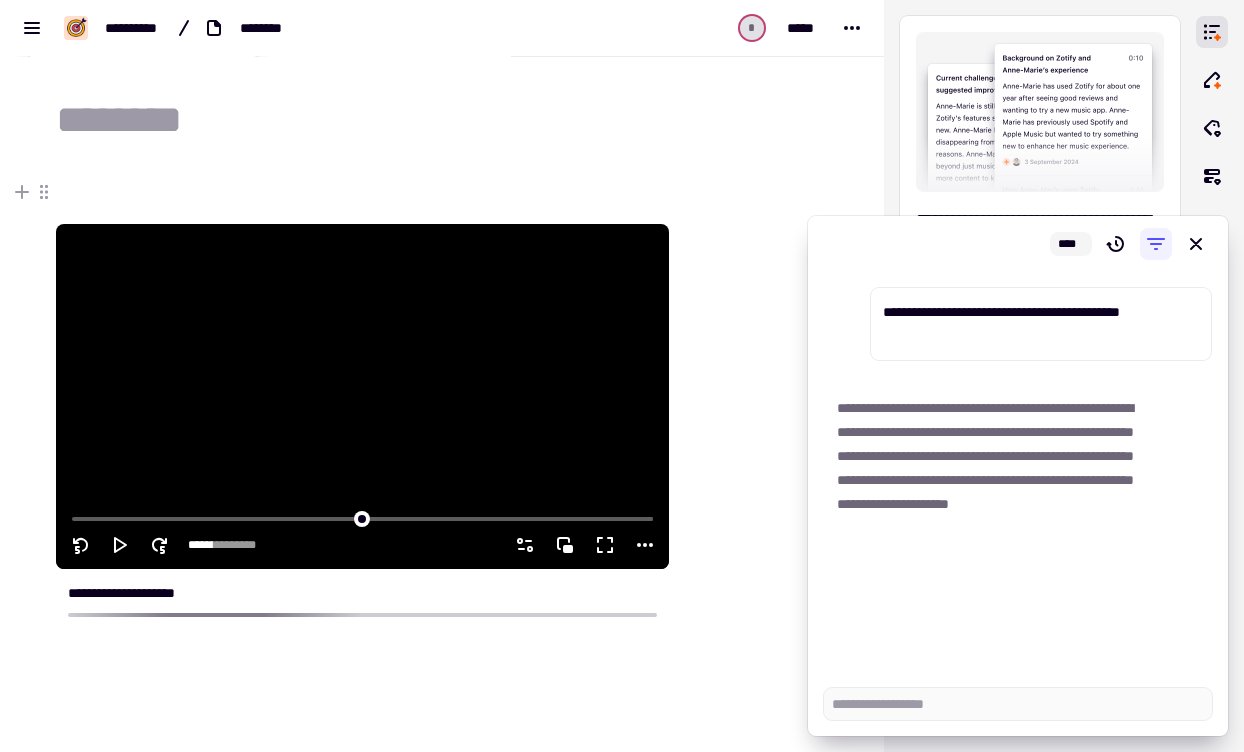 type on "*" 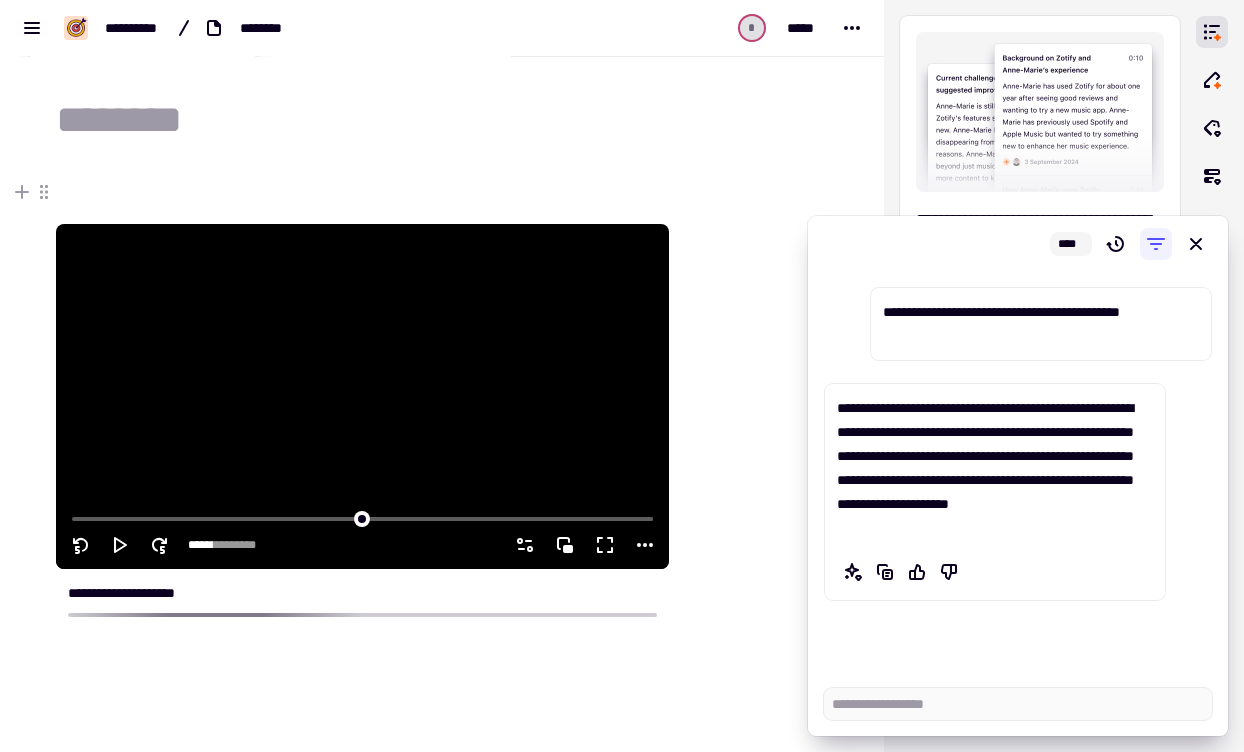 click 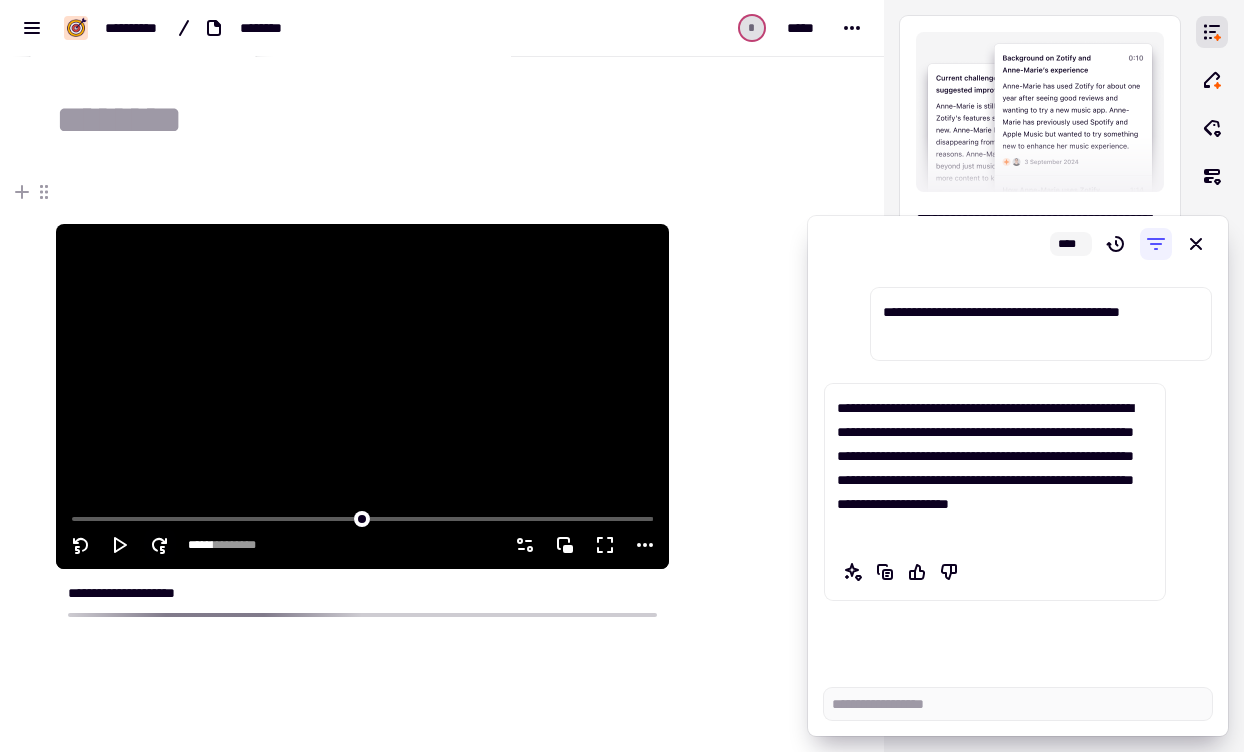 click 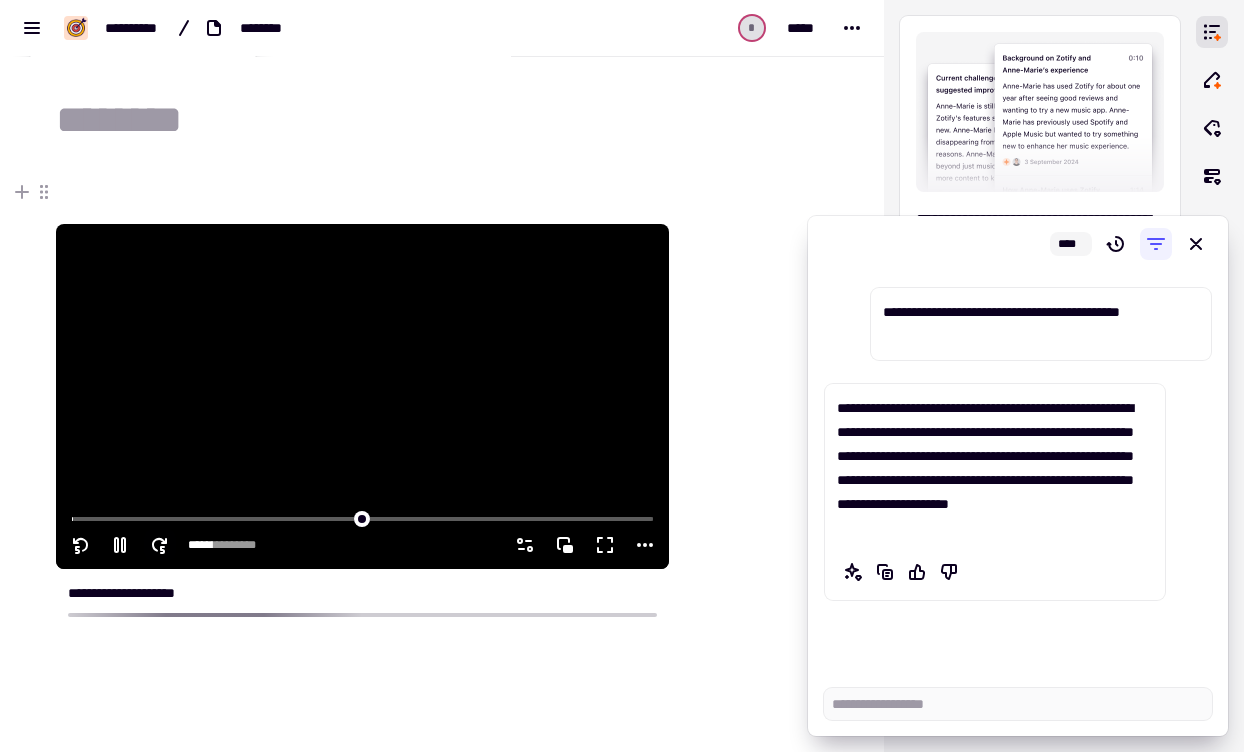 click 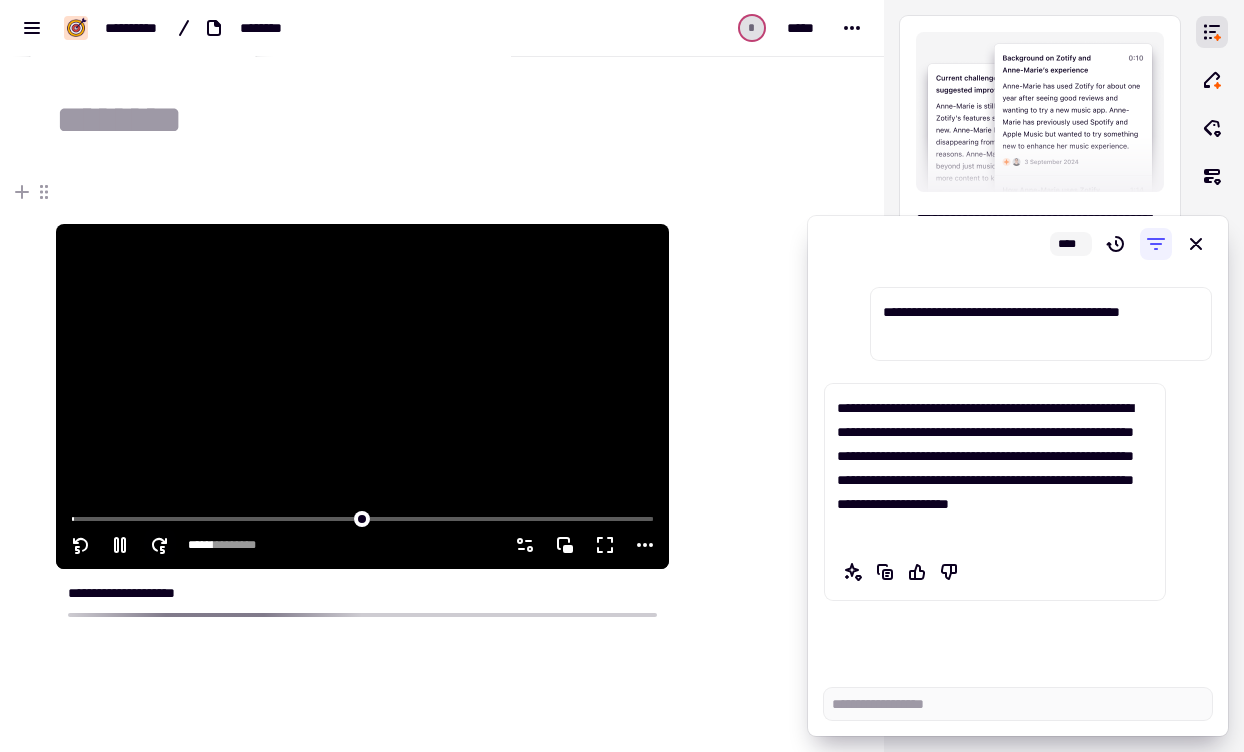 click 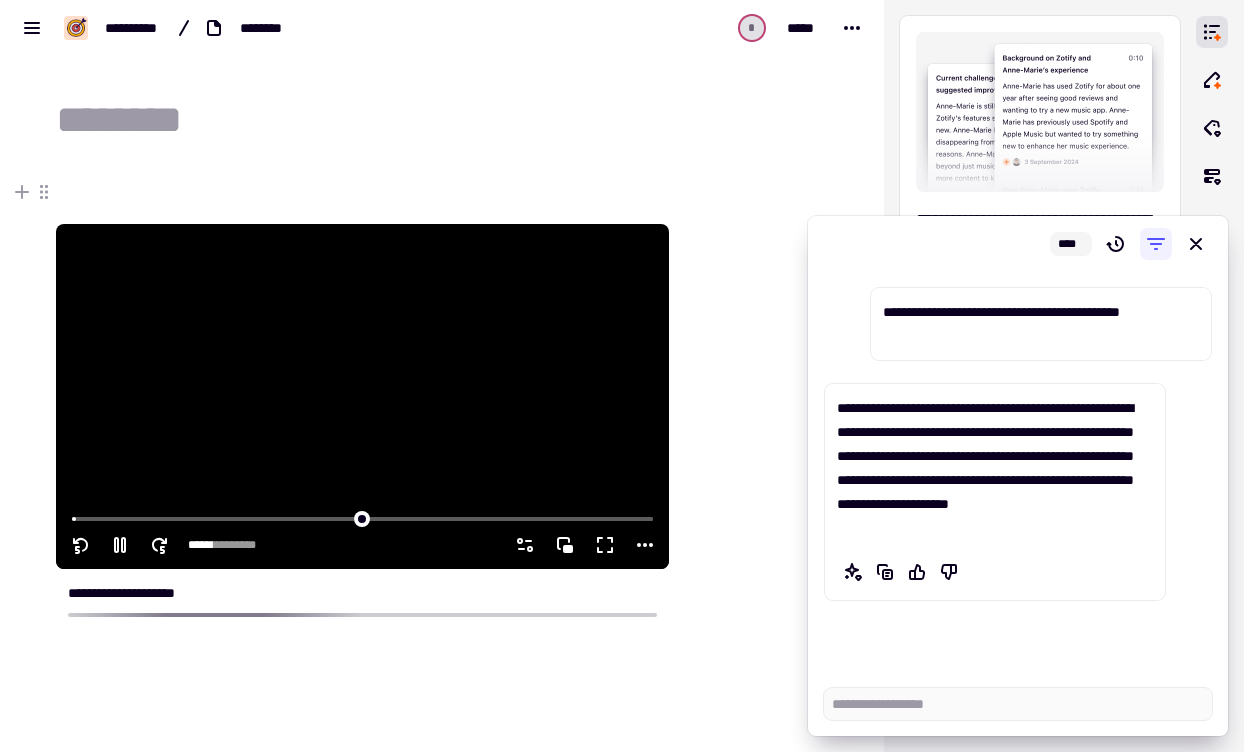 click 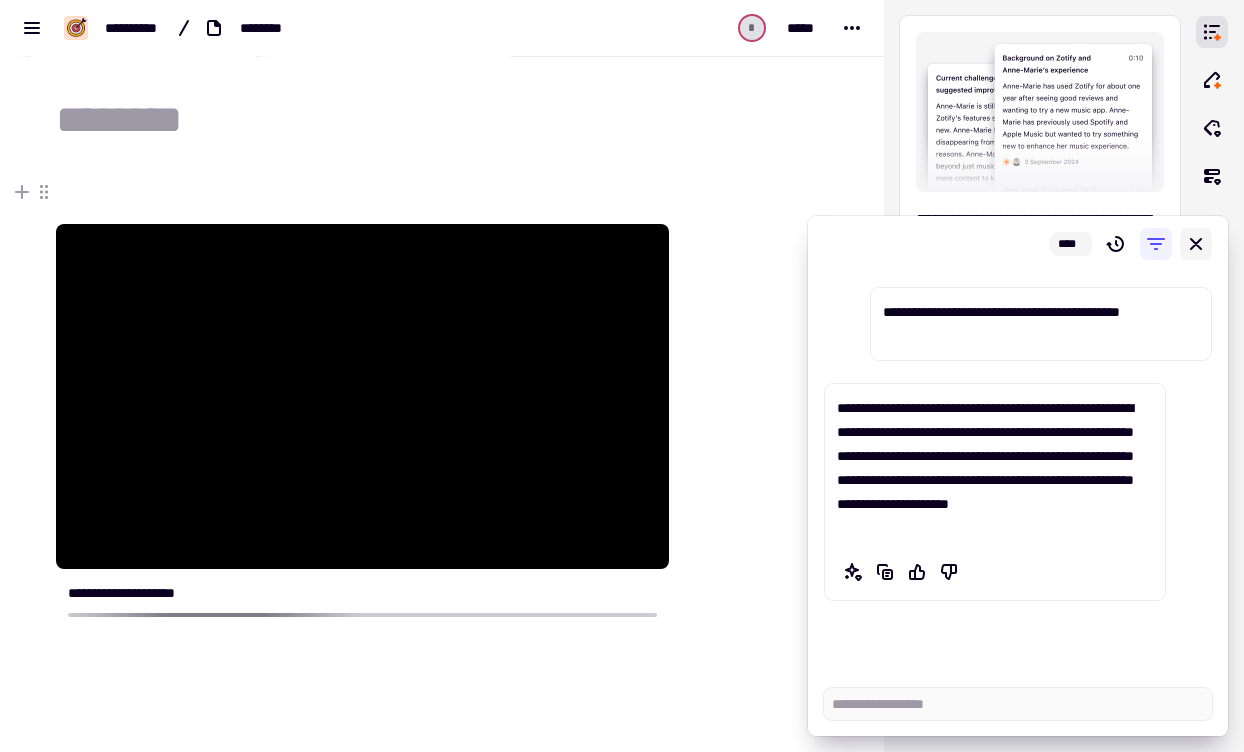 click 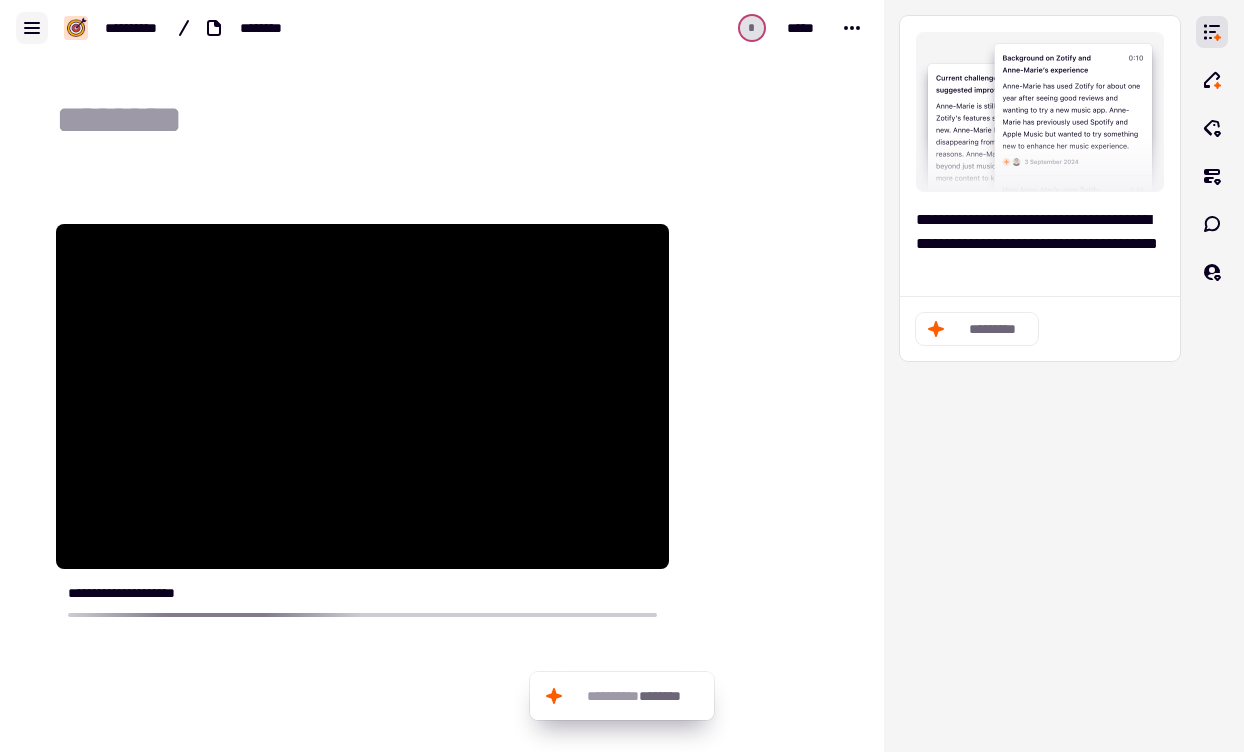 click 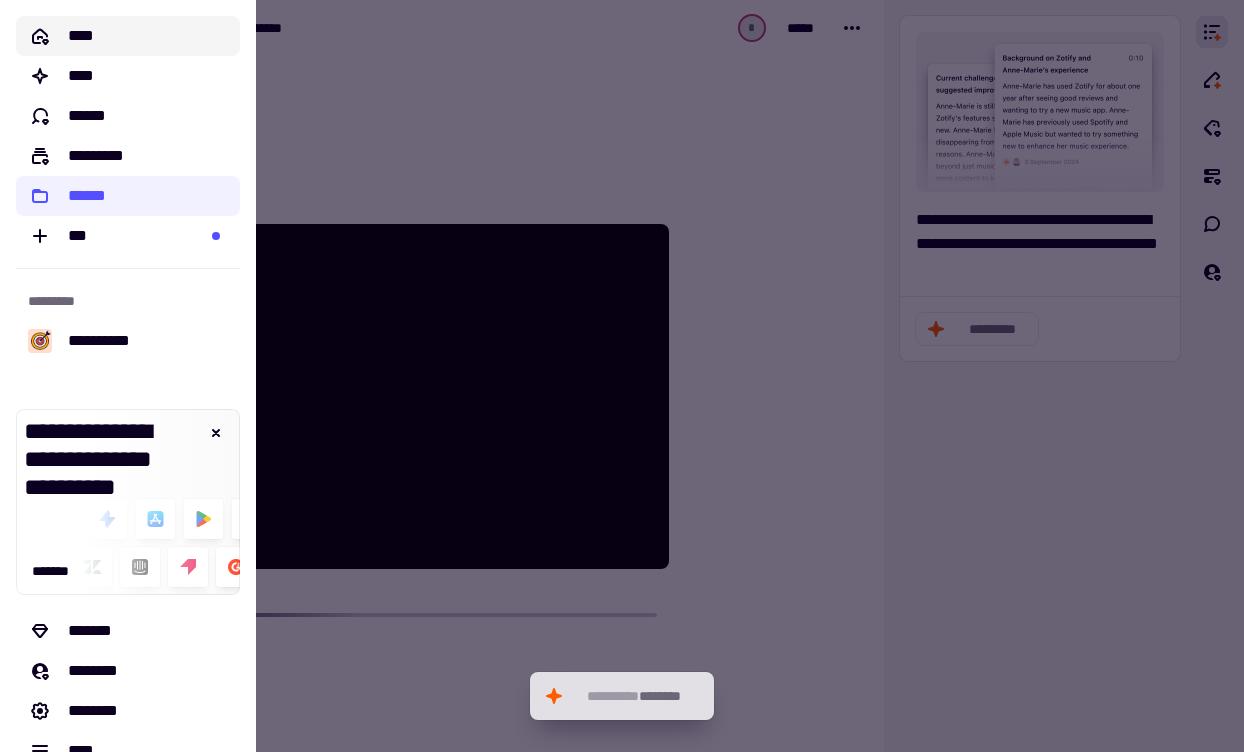 type on "****" 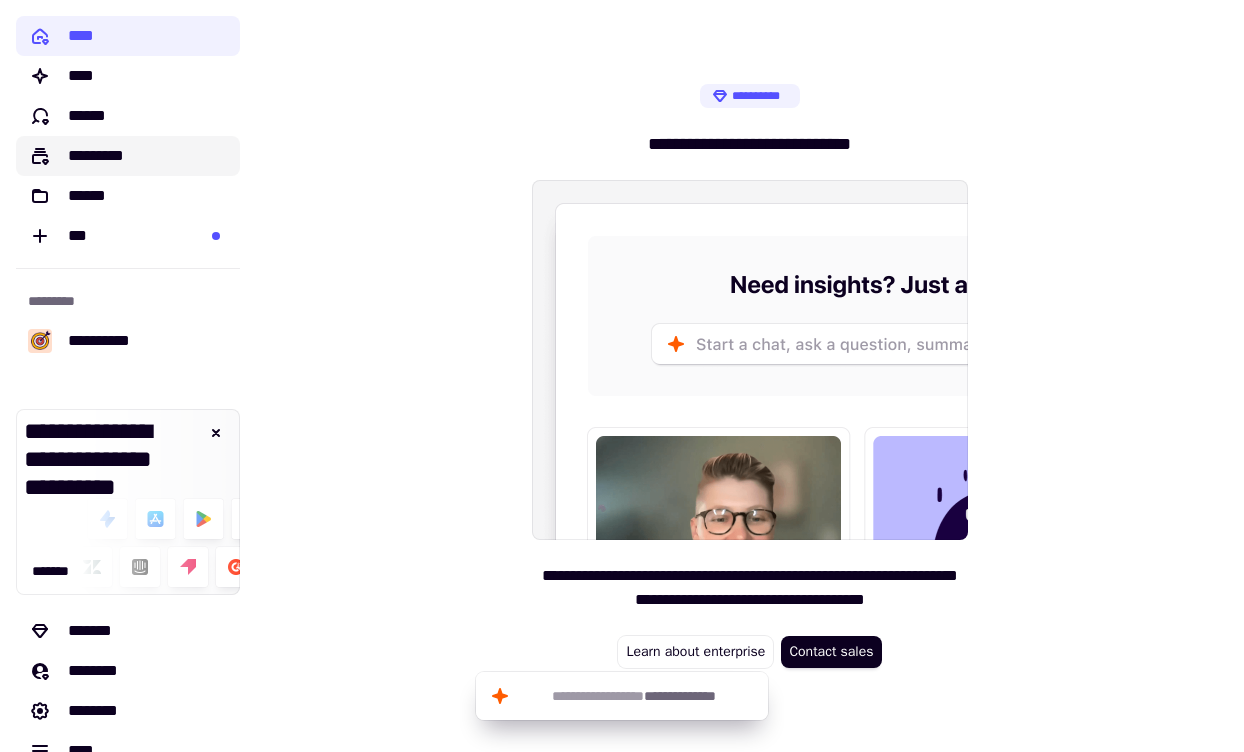 click on "*********" 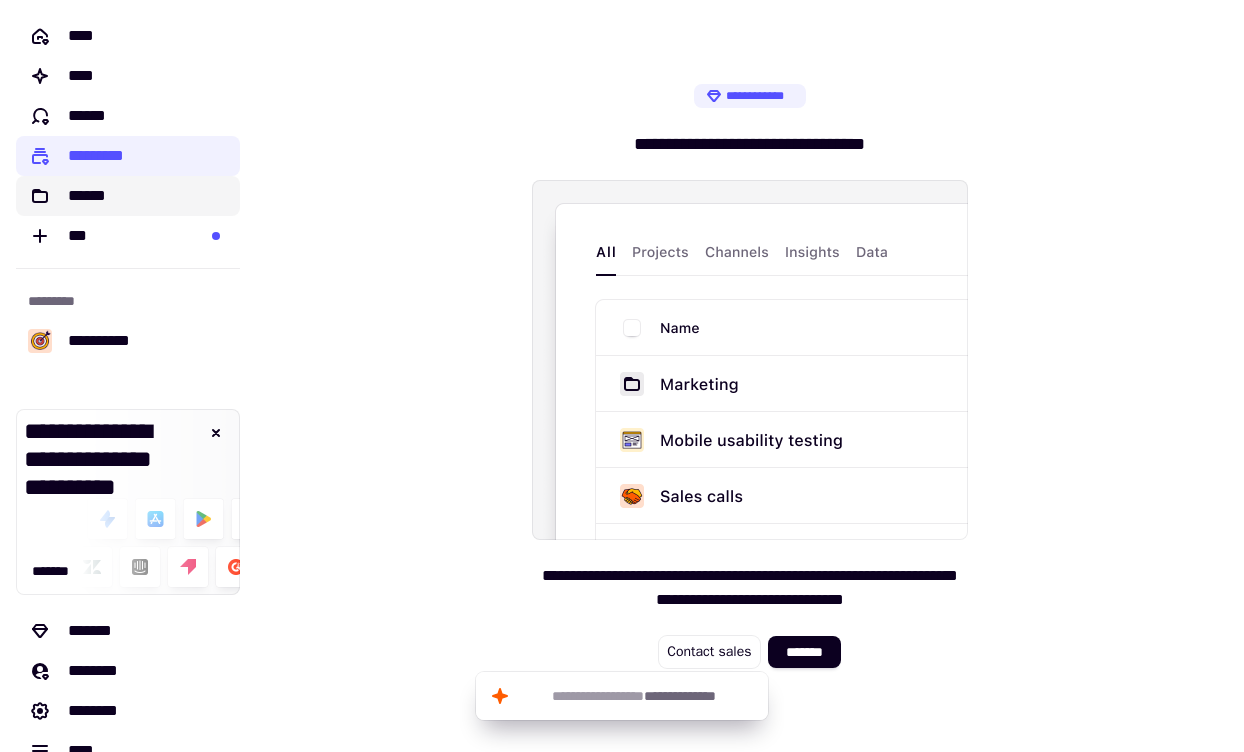 click on "******" 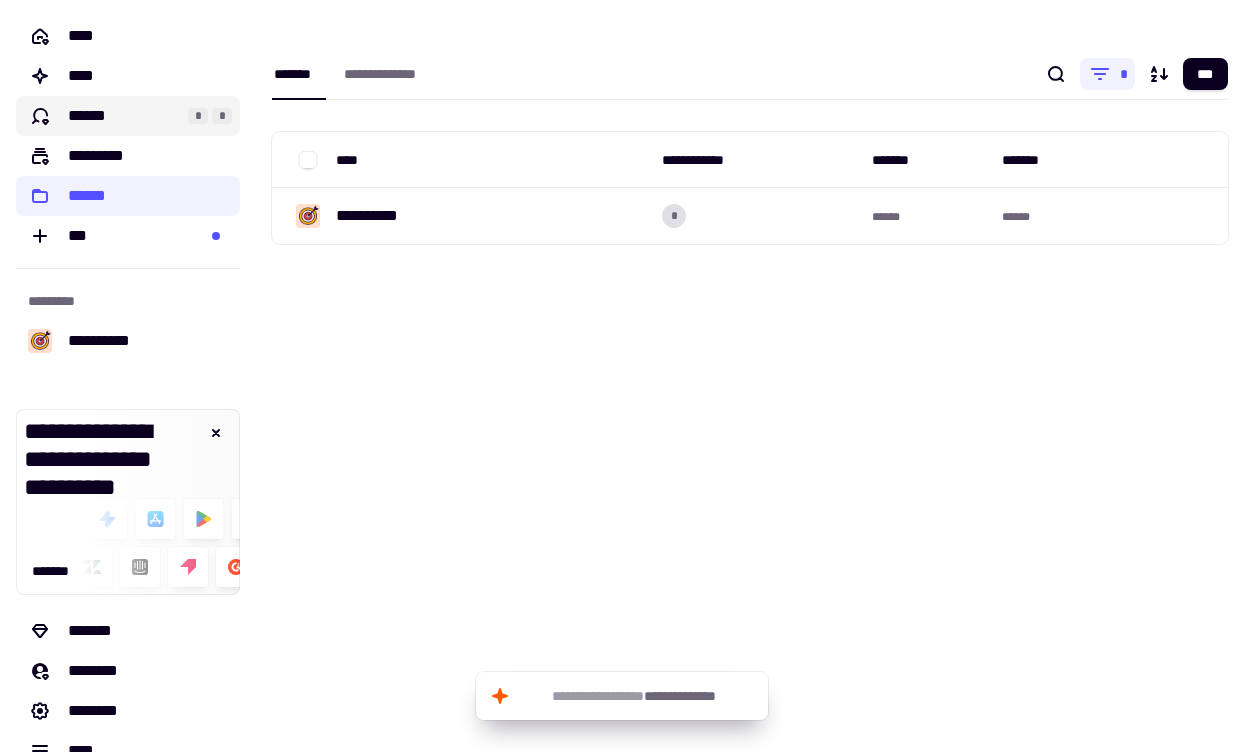 click on "******" 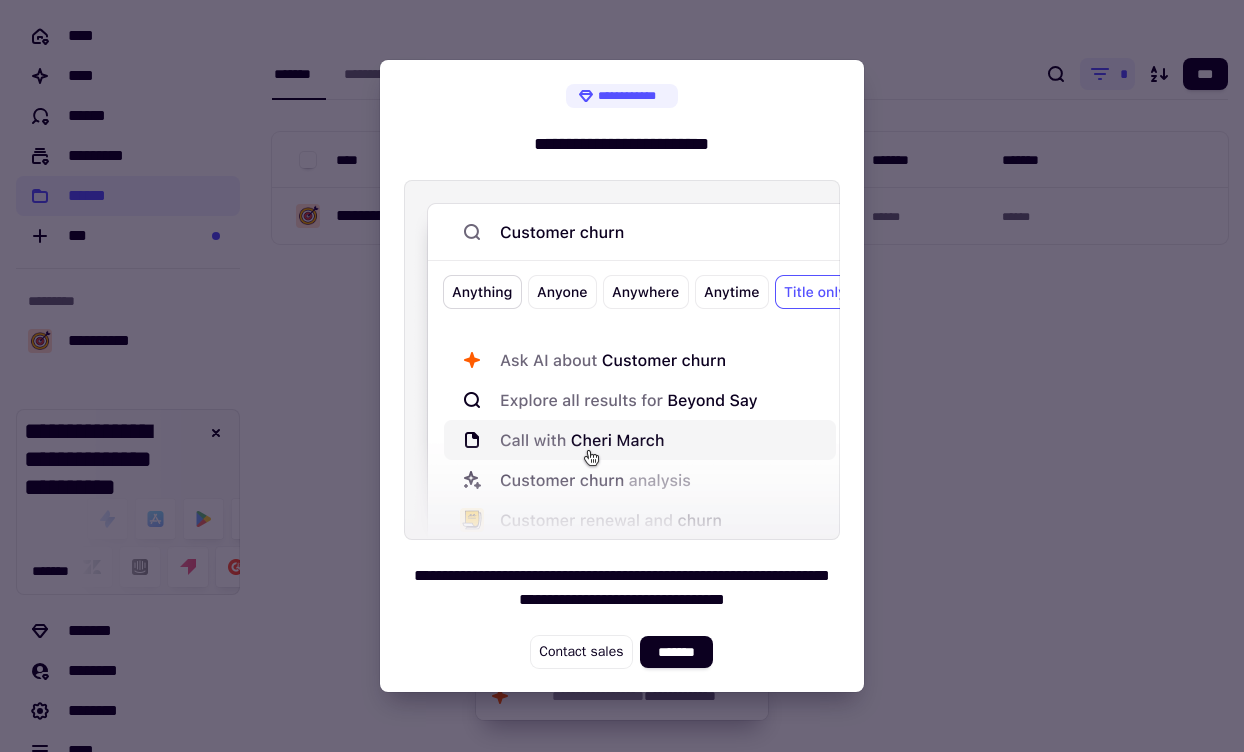 click on "[REDACTED] [REDACTED] [REDACTED] Contact sales [REDACTED]" at bounding box center (622, 376) 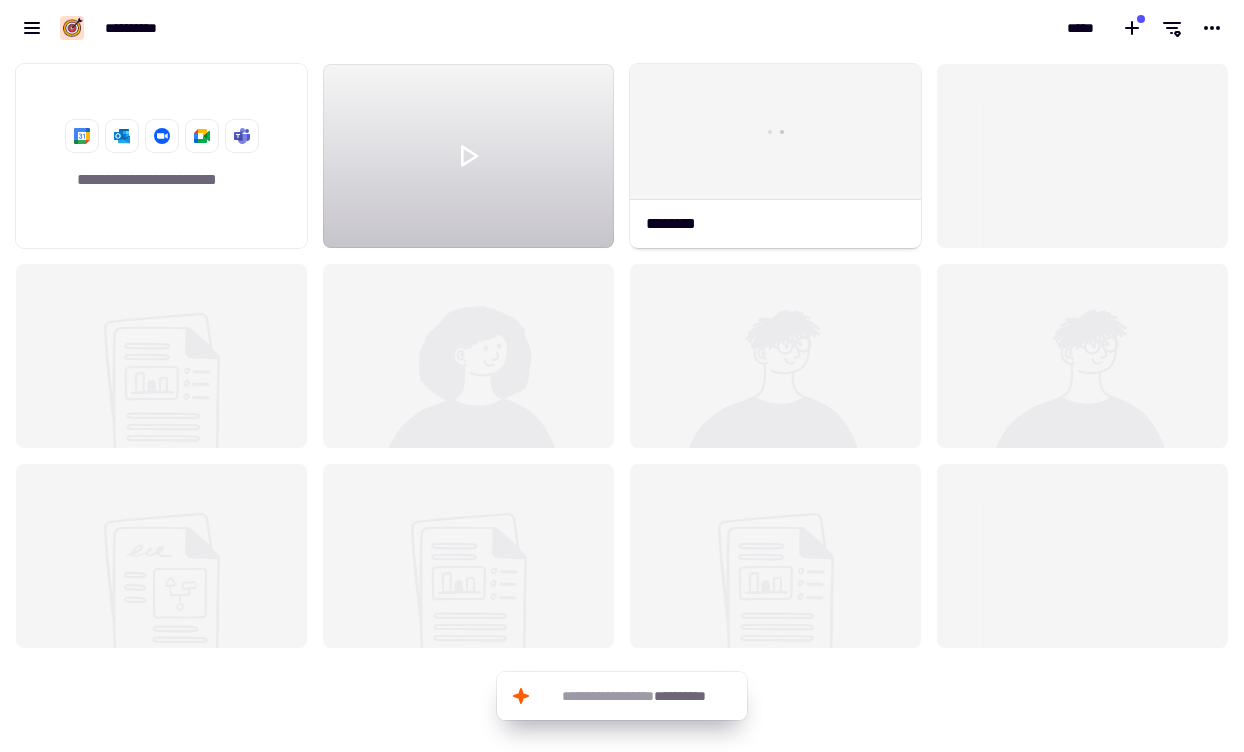 scroll, scrollTop: 1, scrollLeft: 1, axis: both 